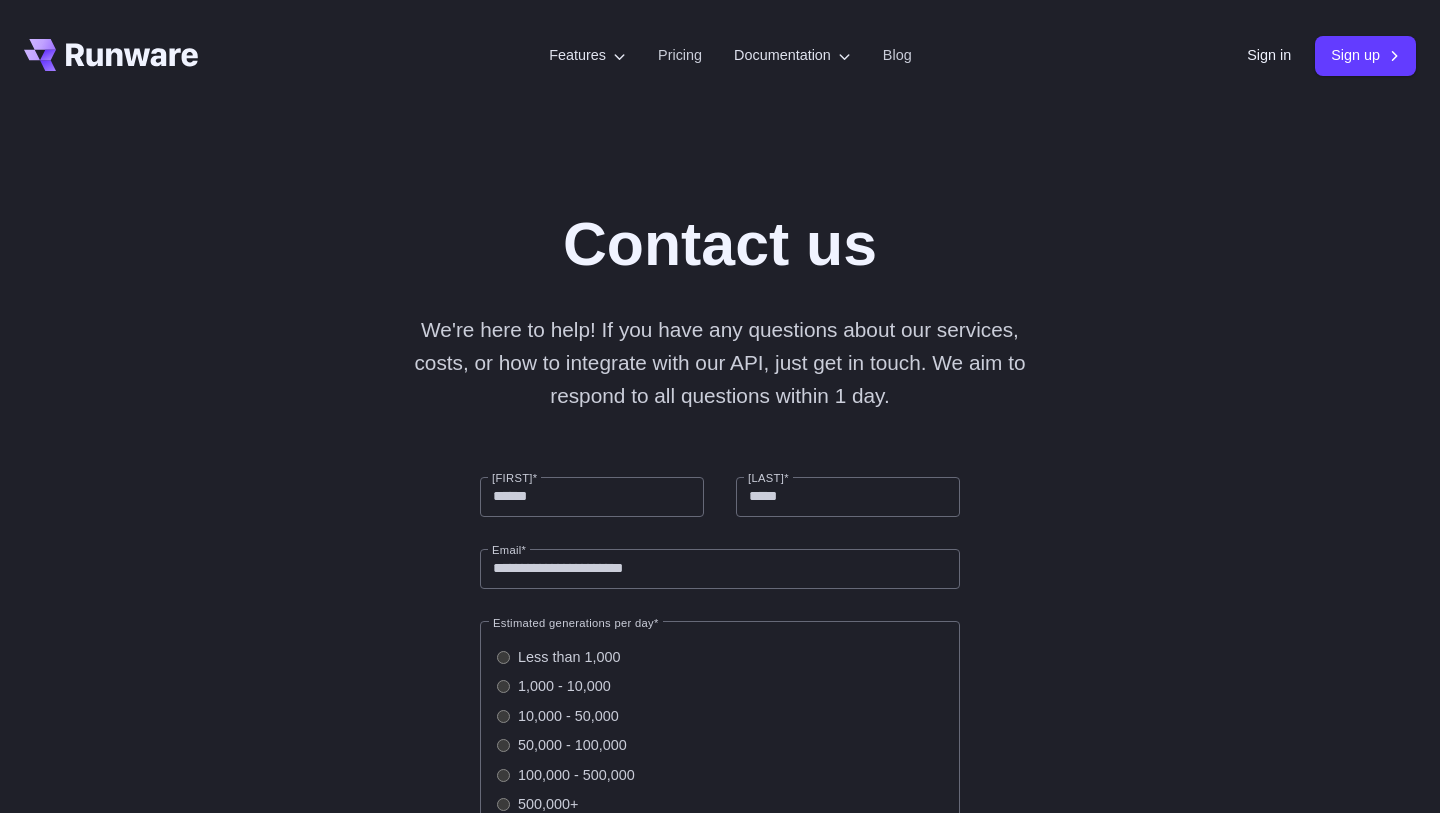 scroll, scrollTop: 388, scrollLeft: 0, axis: vertical 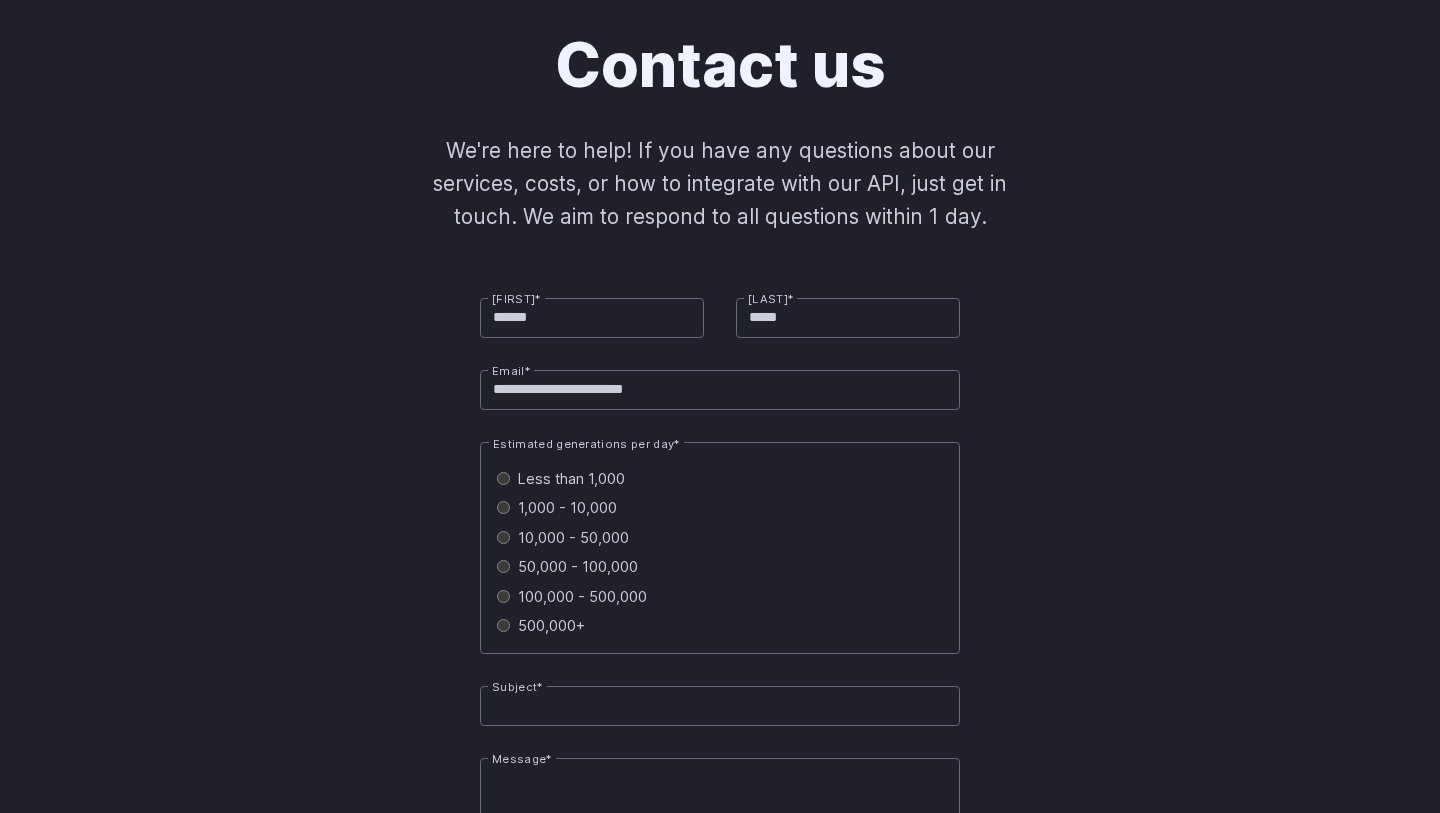 click on "**********" at bounding box center (720, 390) 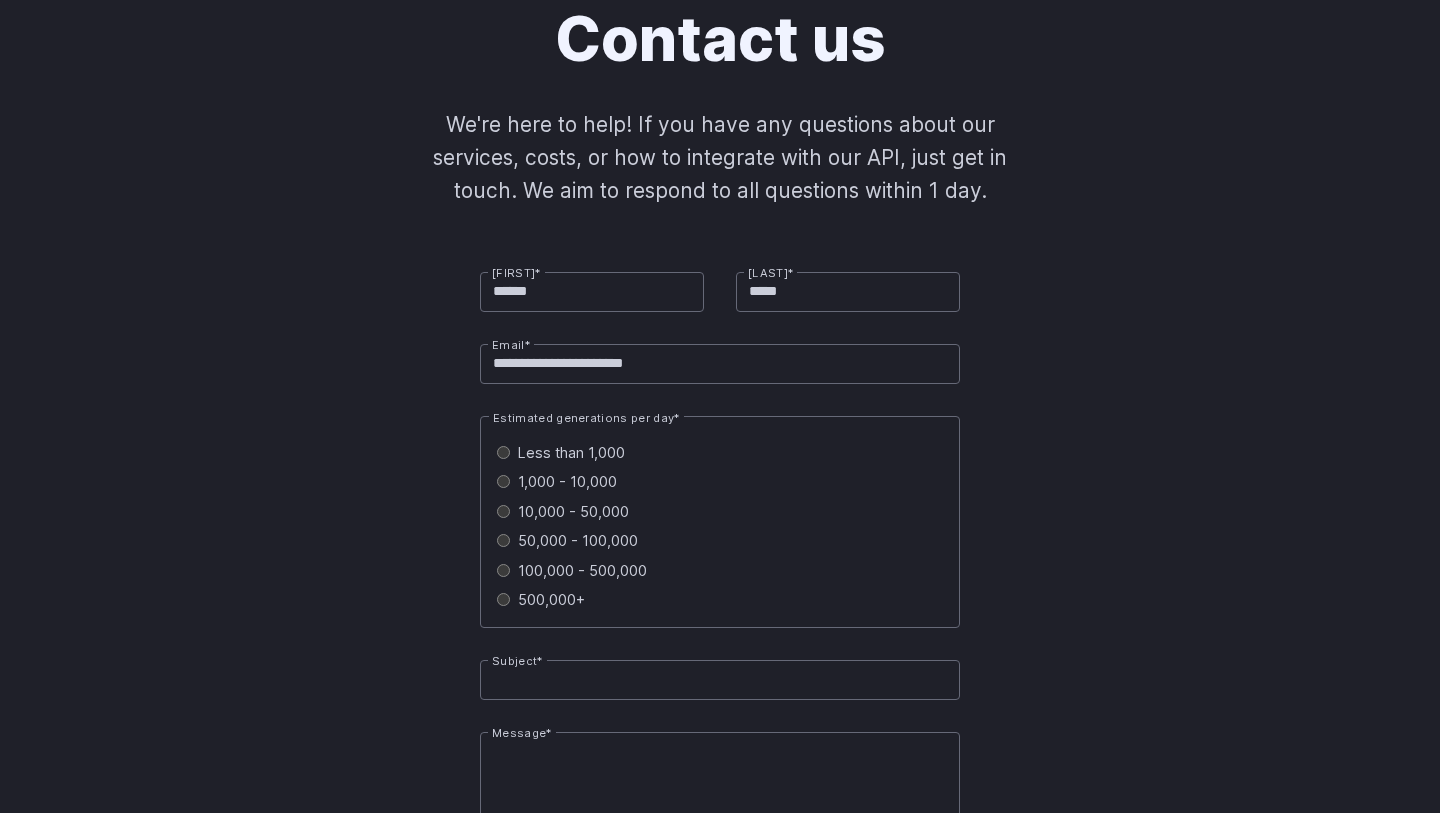 scroll, scrollTop: 350, scrollLeft: 0, axis: vertical 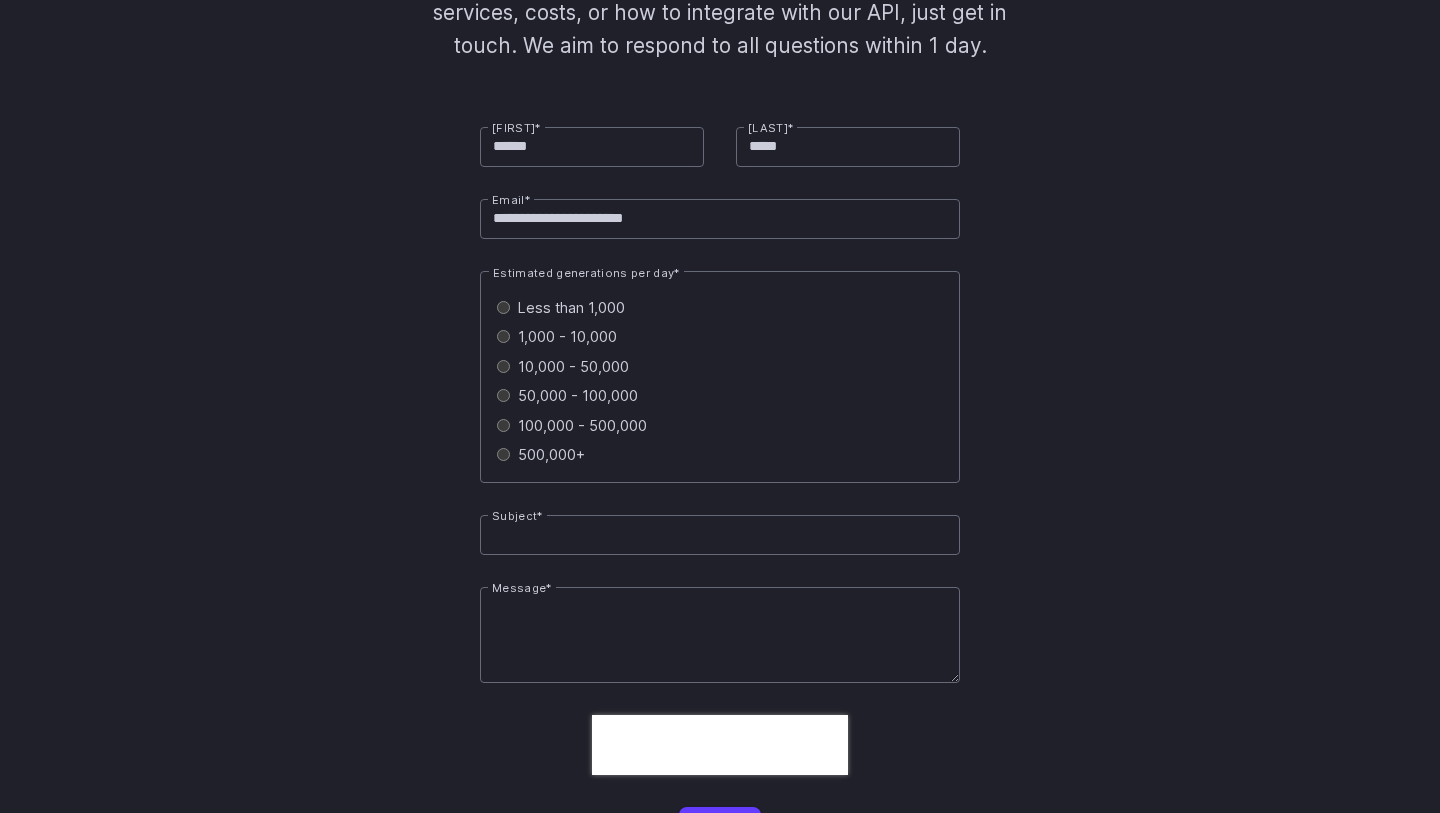 click on "Less than 1,000" at bounding box center (571, 307) 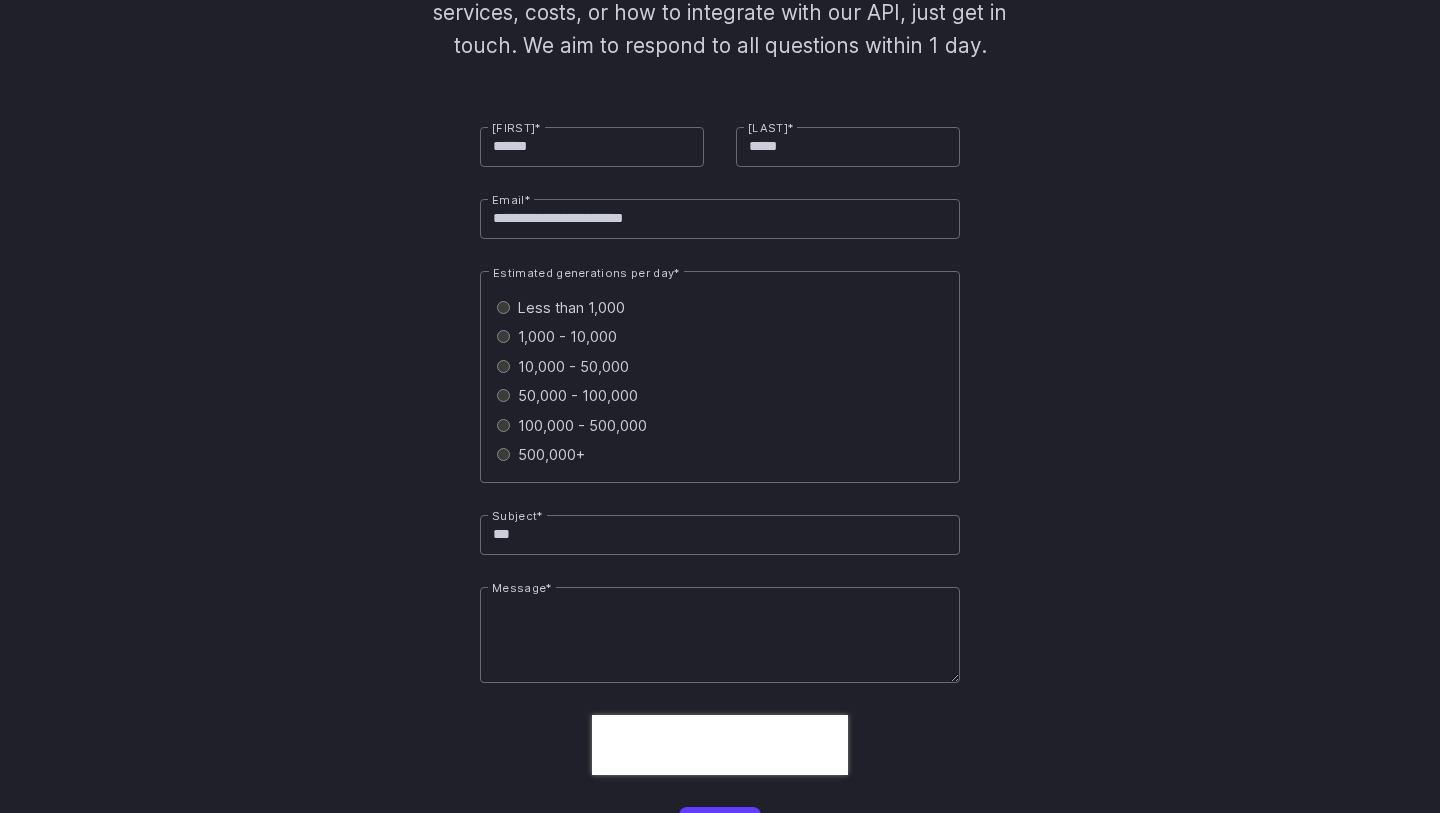 click on "1,000 - 10,000" at bounding box center [567, 336] 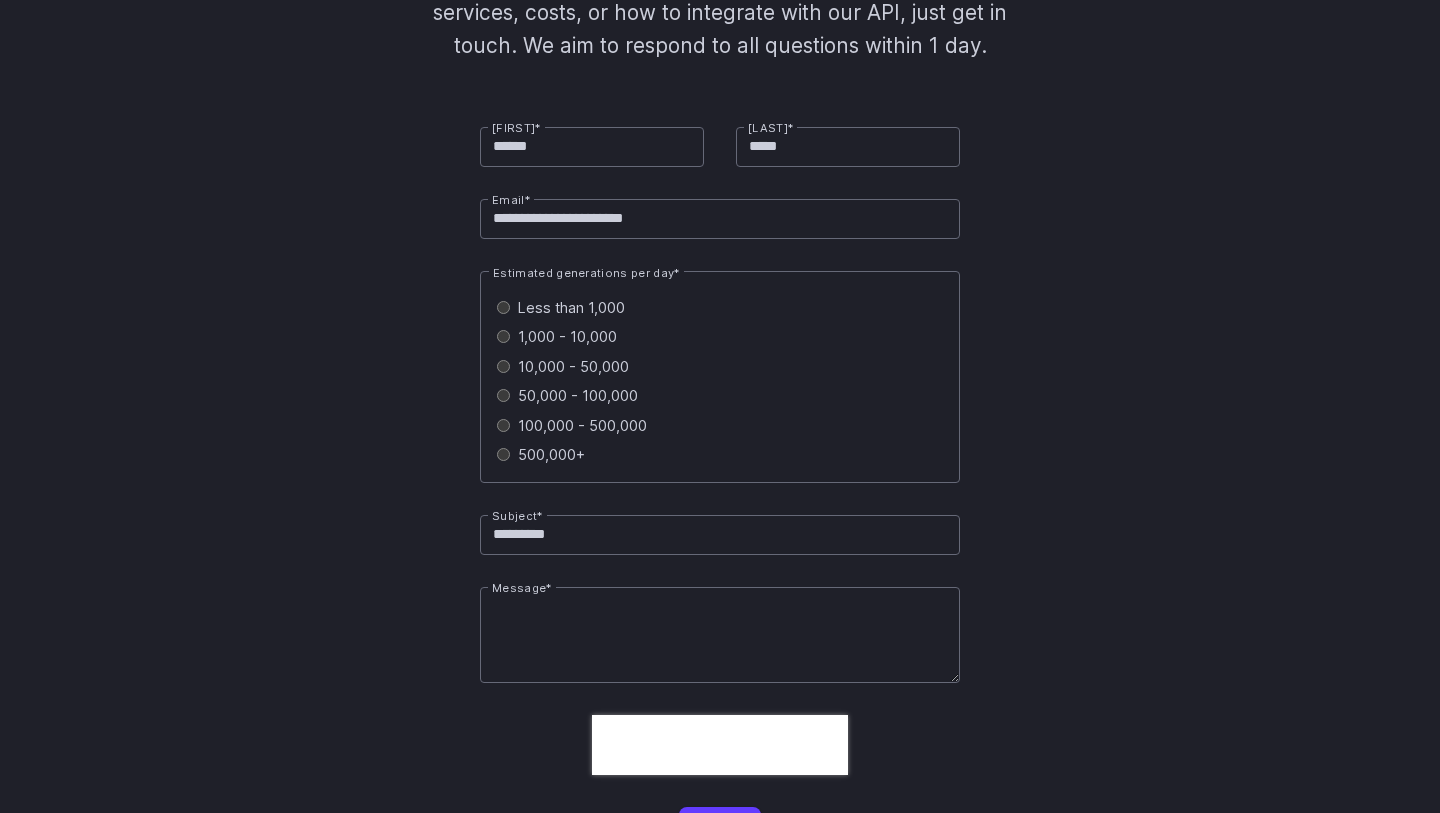 type on "****" 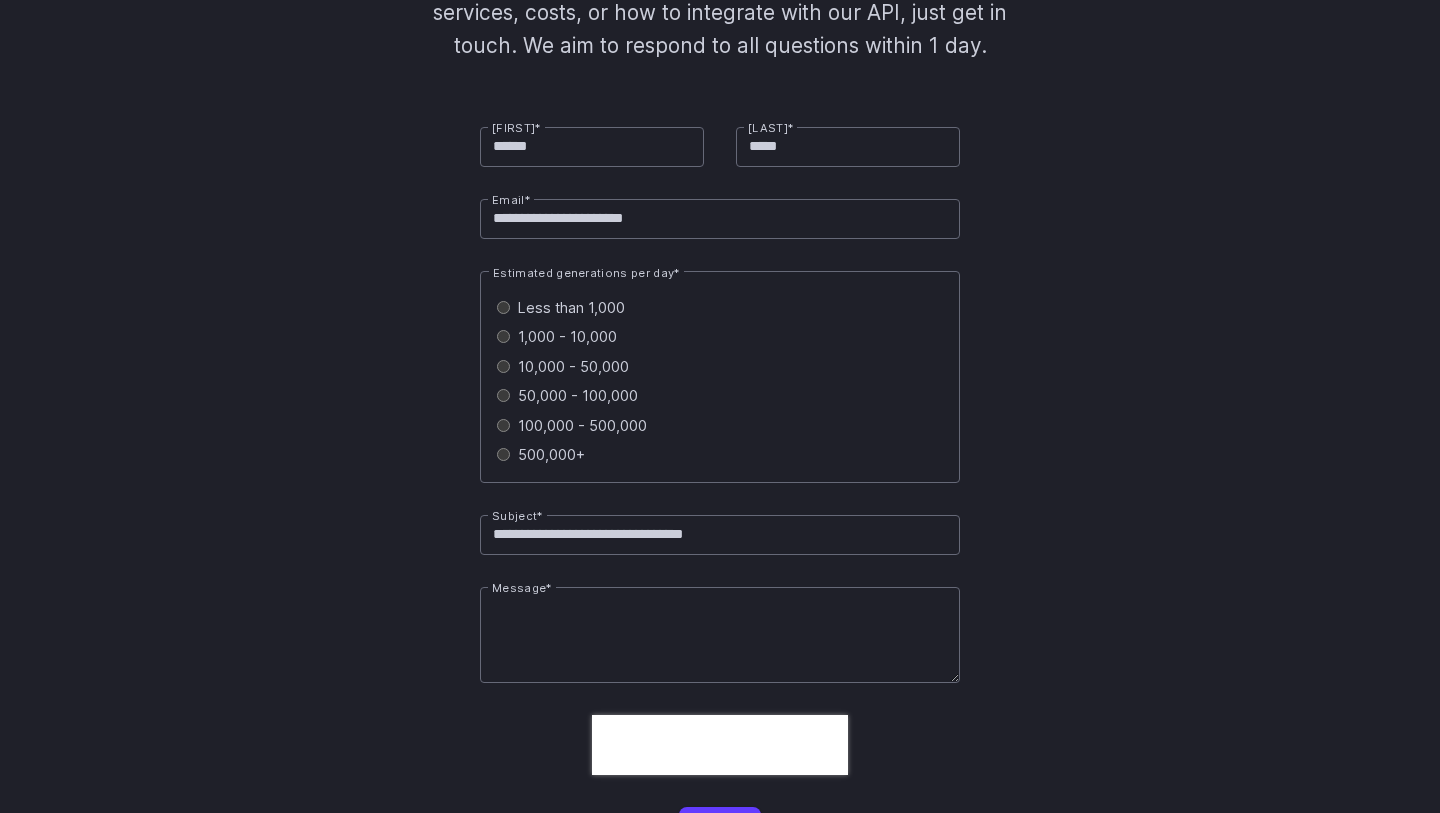 type on "**********" 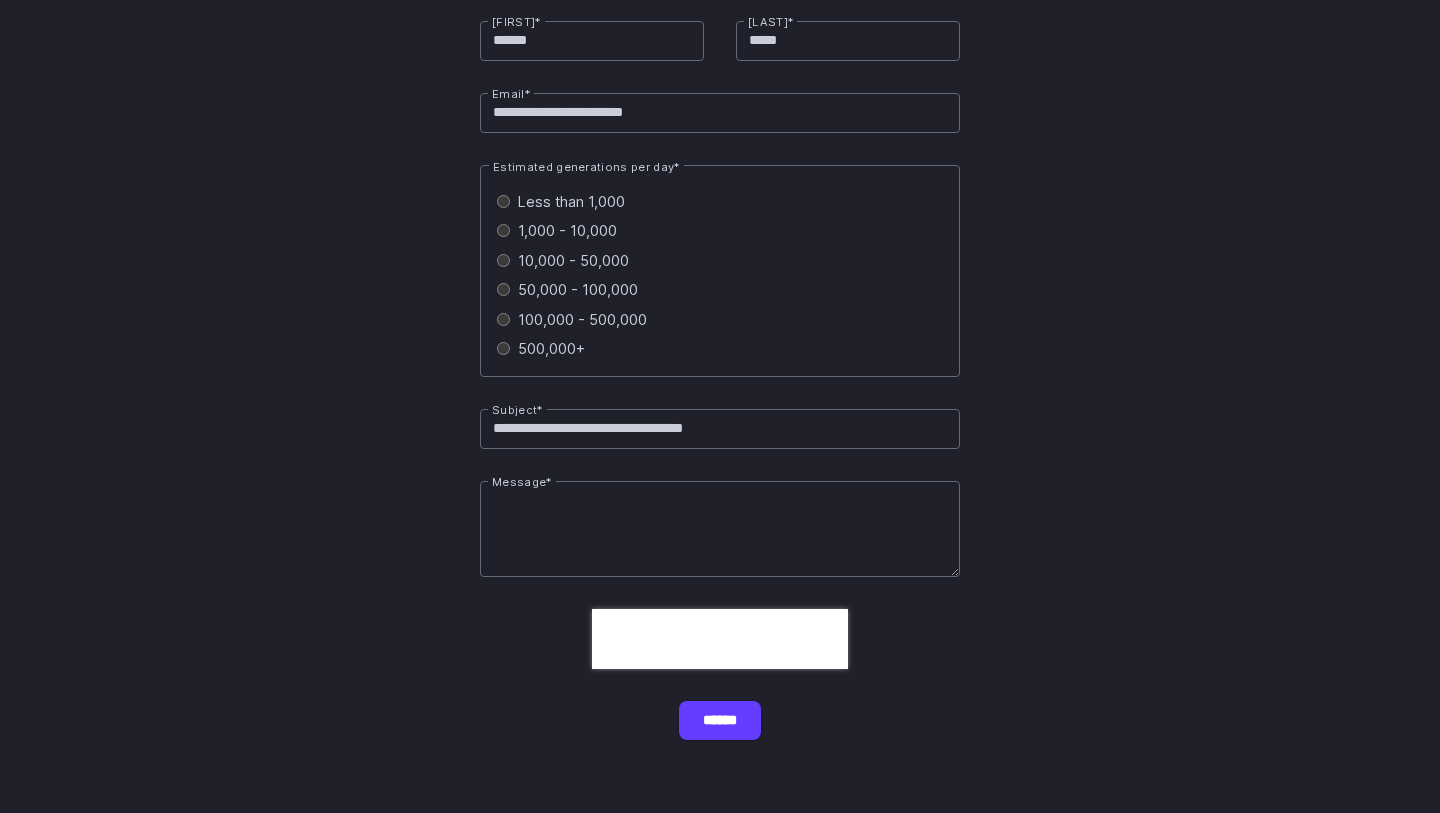 scroll, scrollTop: 271, scrollLeft: 0, axis: vertical 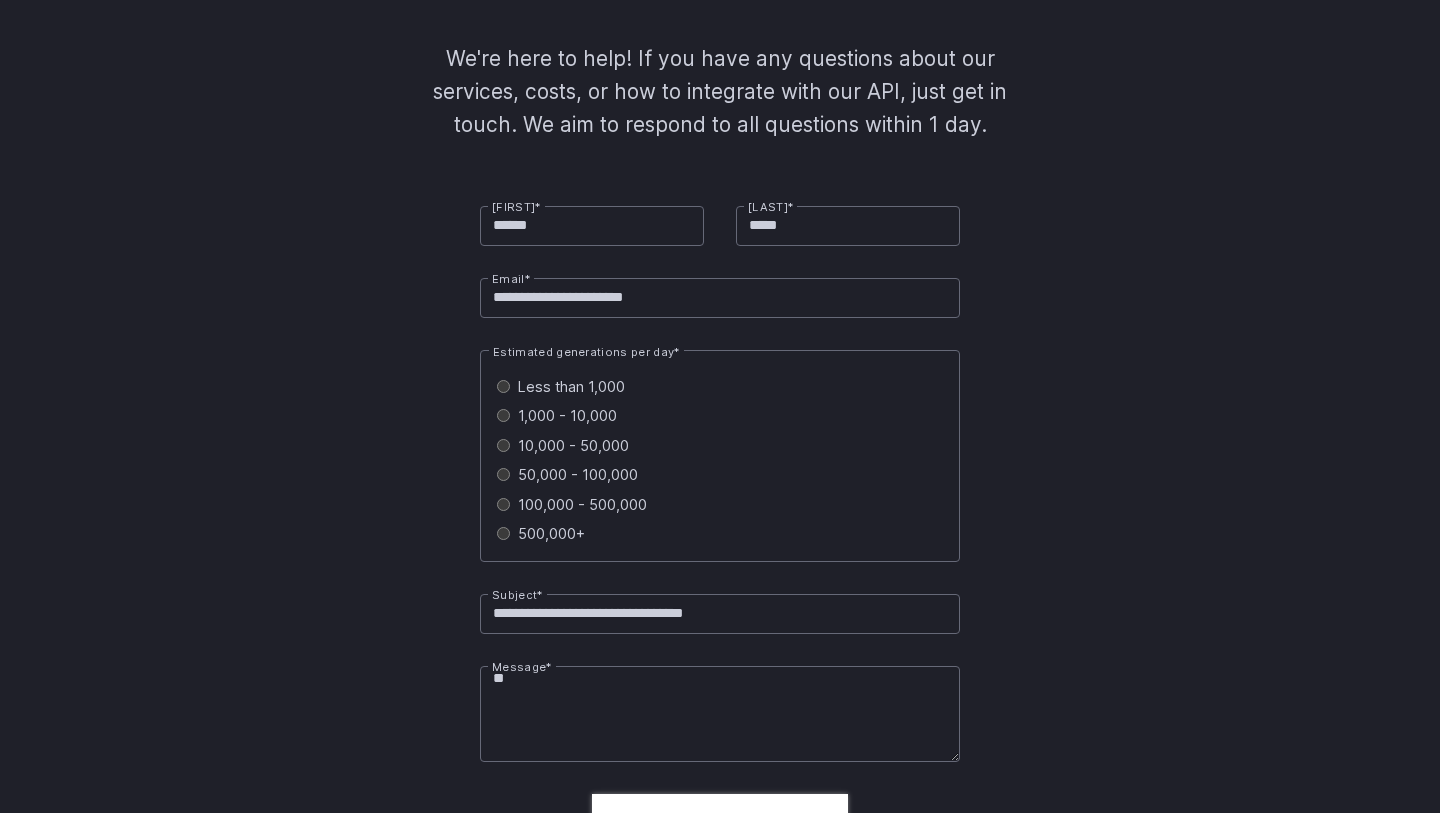 type on "*" 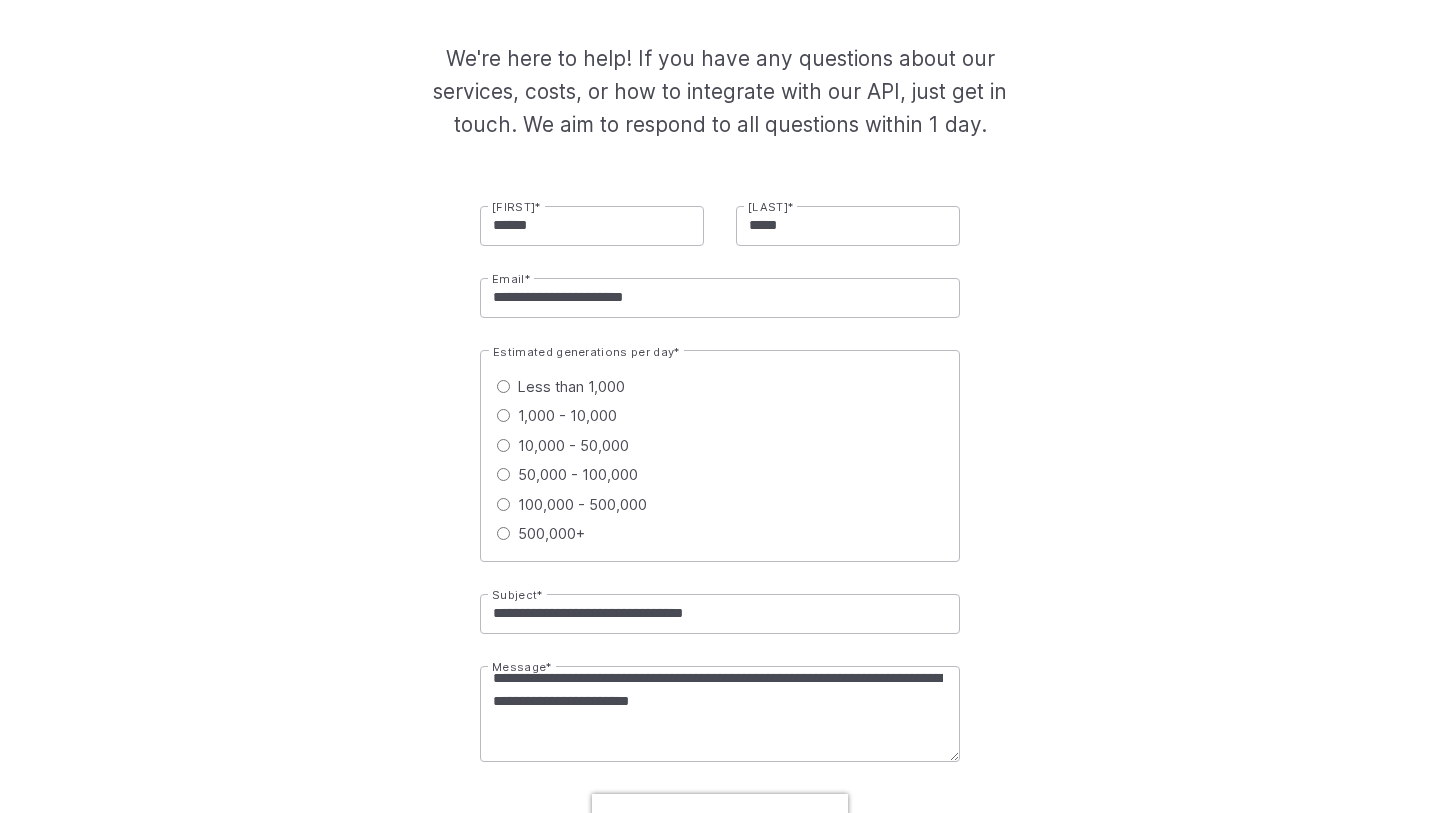 scroll, scrollTop: 299, scrollLeft: 0, axis: vertical 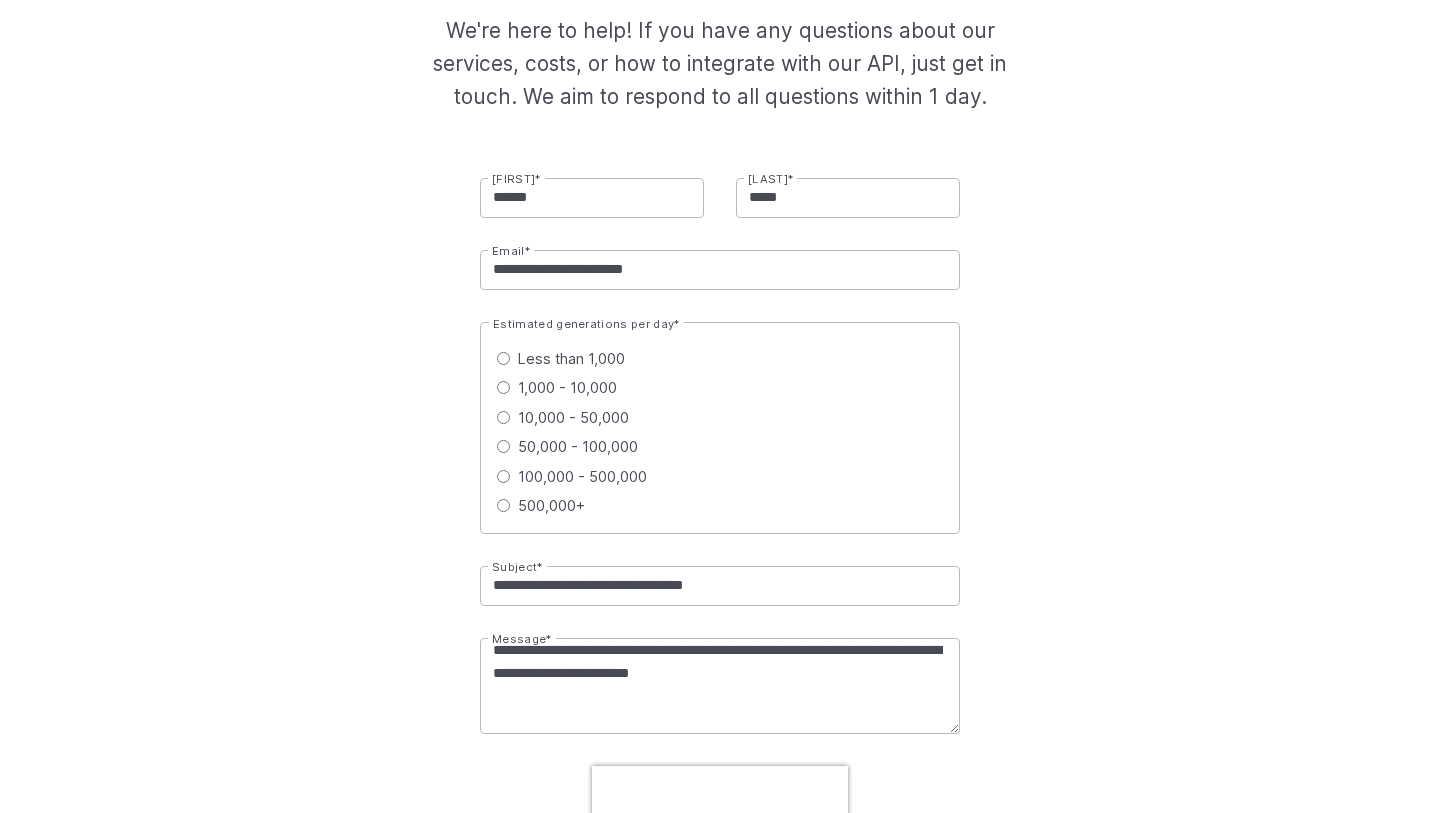 click on "**********" at bounding box center [720, 686] 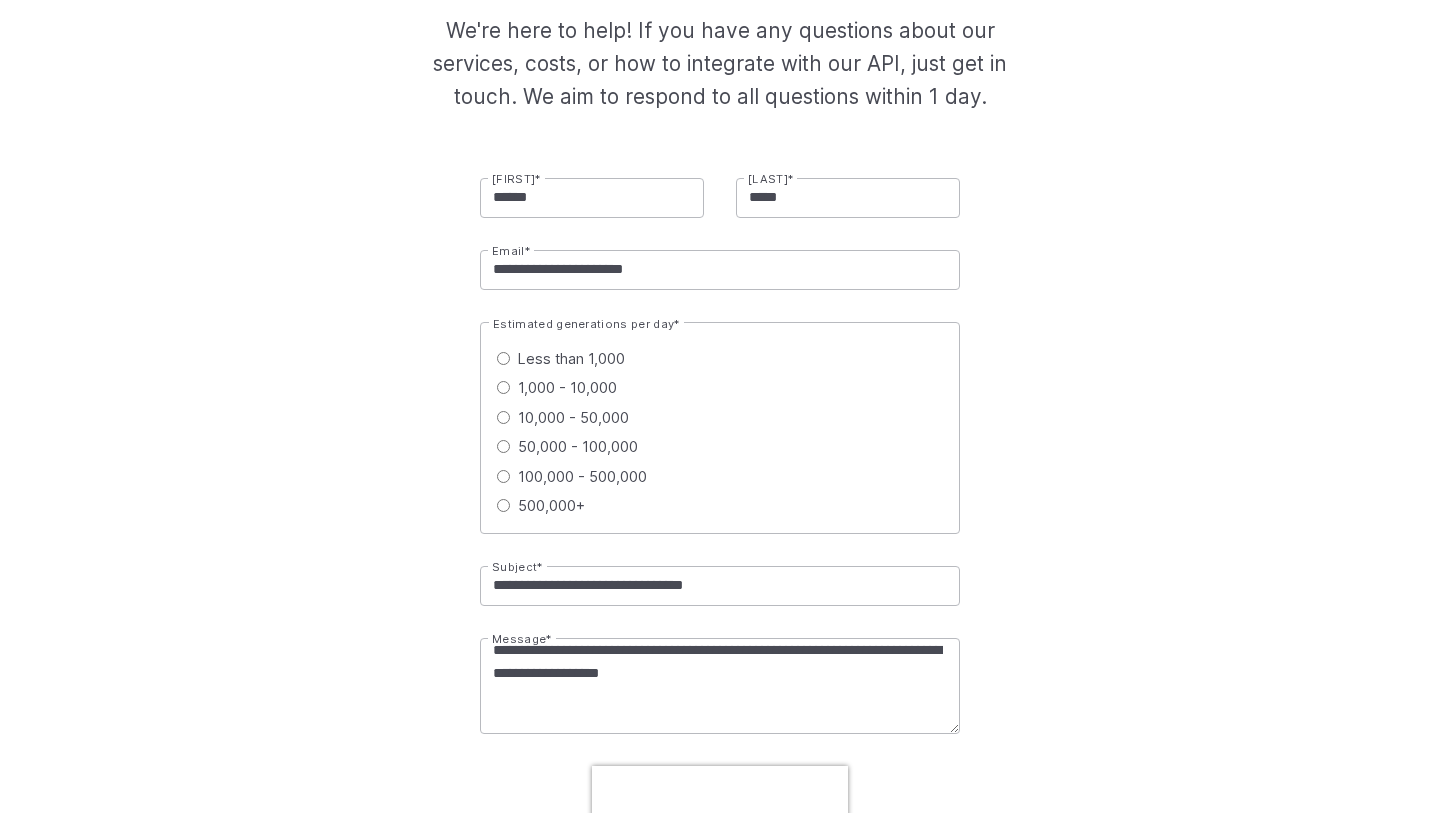 scroll, scrollTop: 416, scrollLeft: 0, axis: vertical 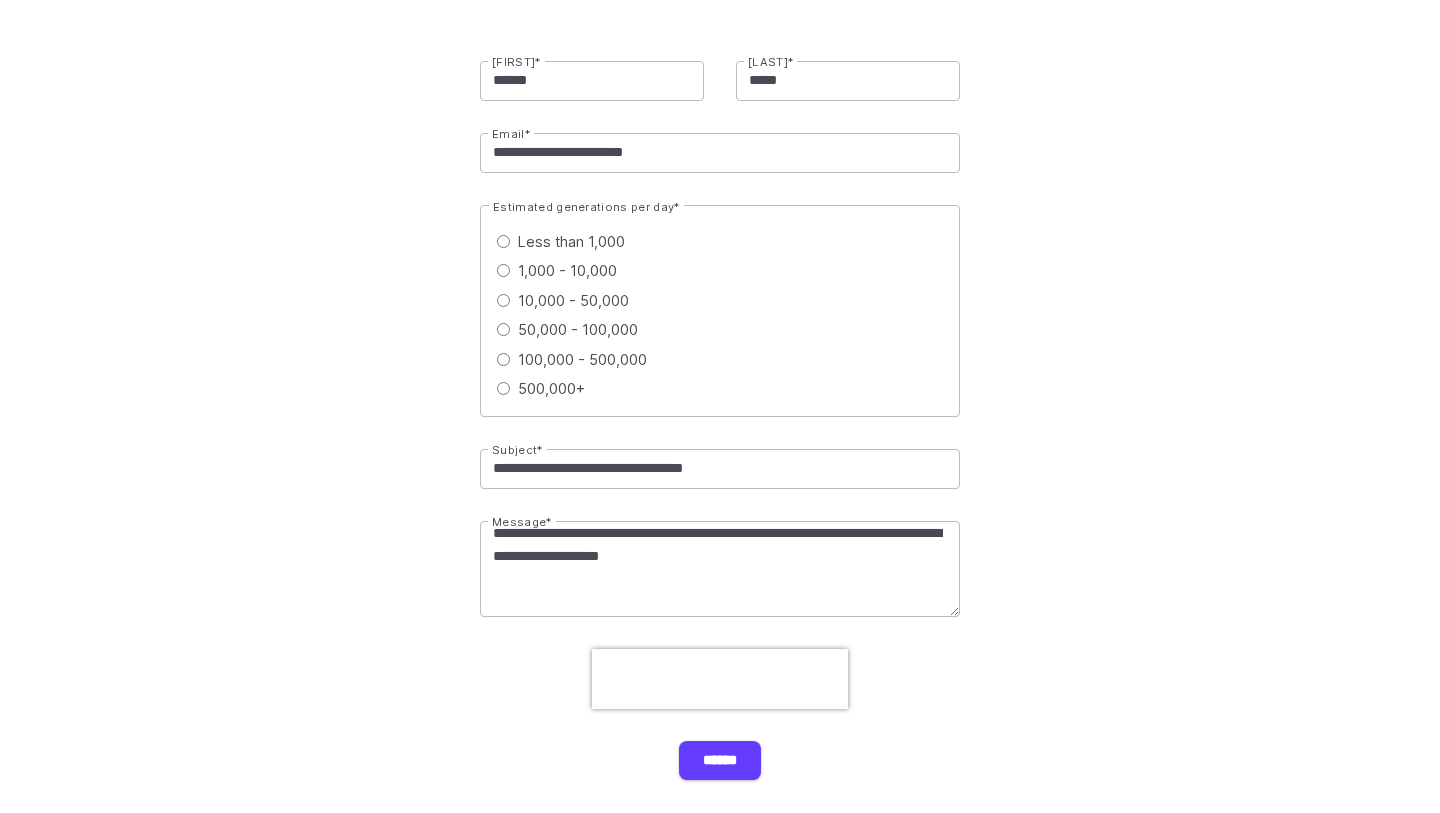 type on "**********" 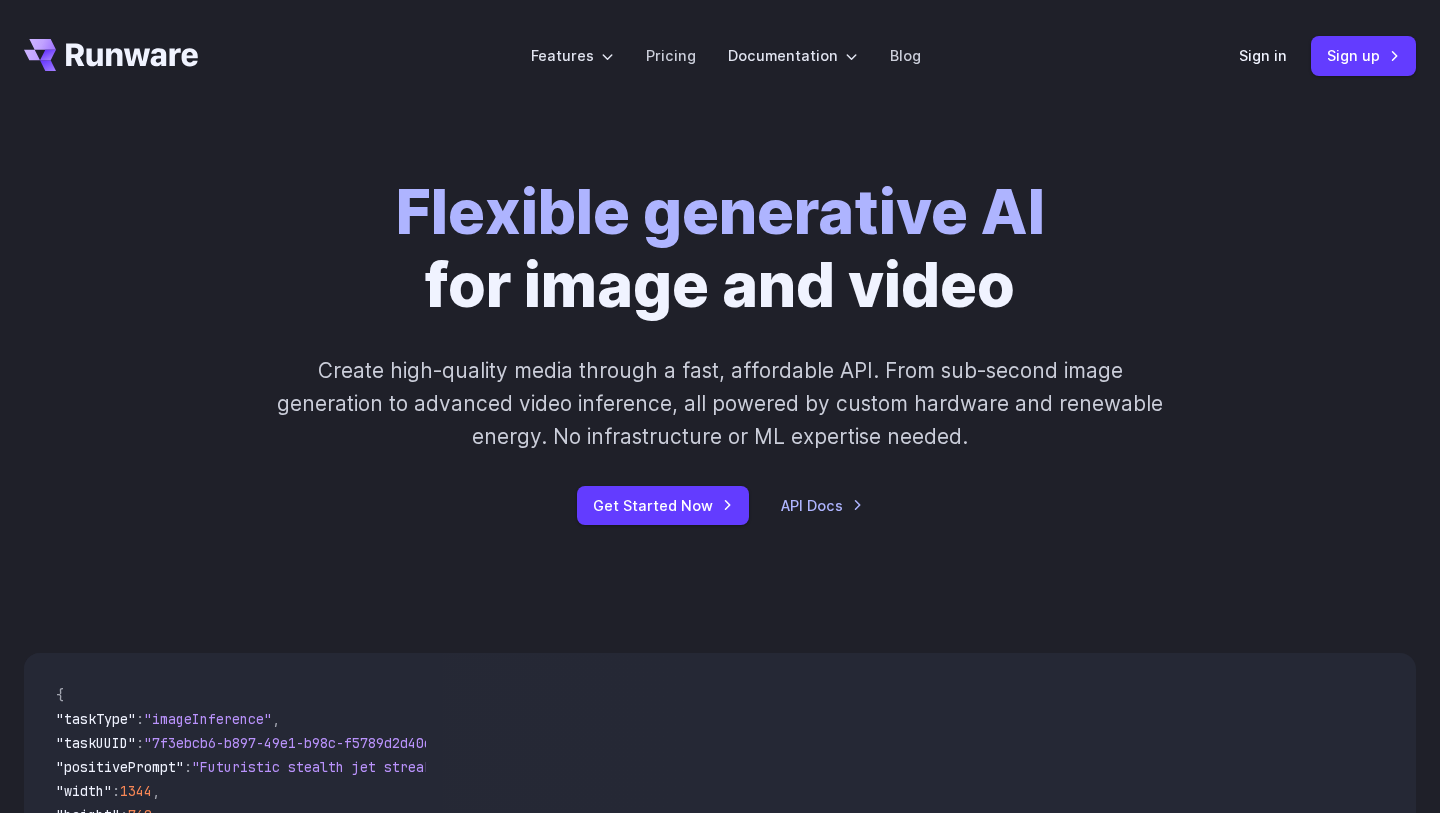 scroll, scrollTop: 0, scrollLeft: 0, axis: both 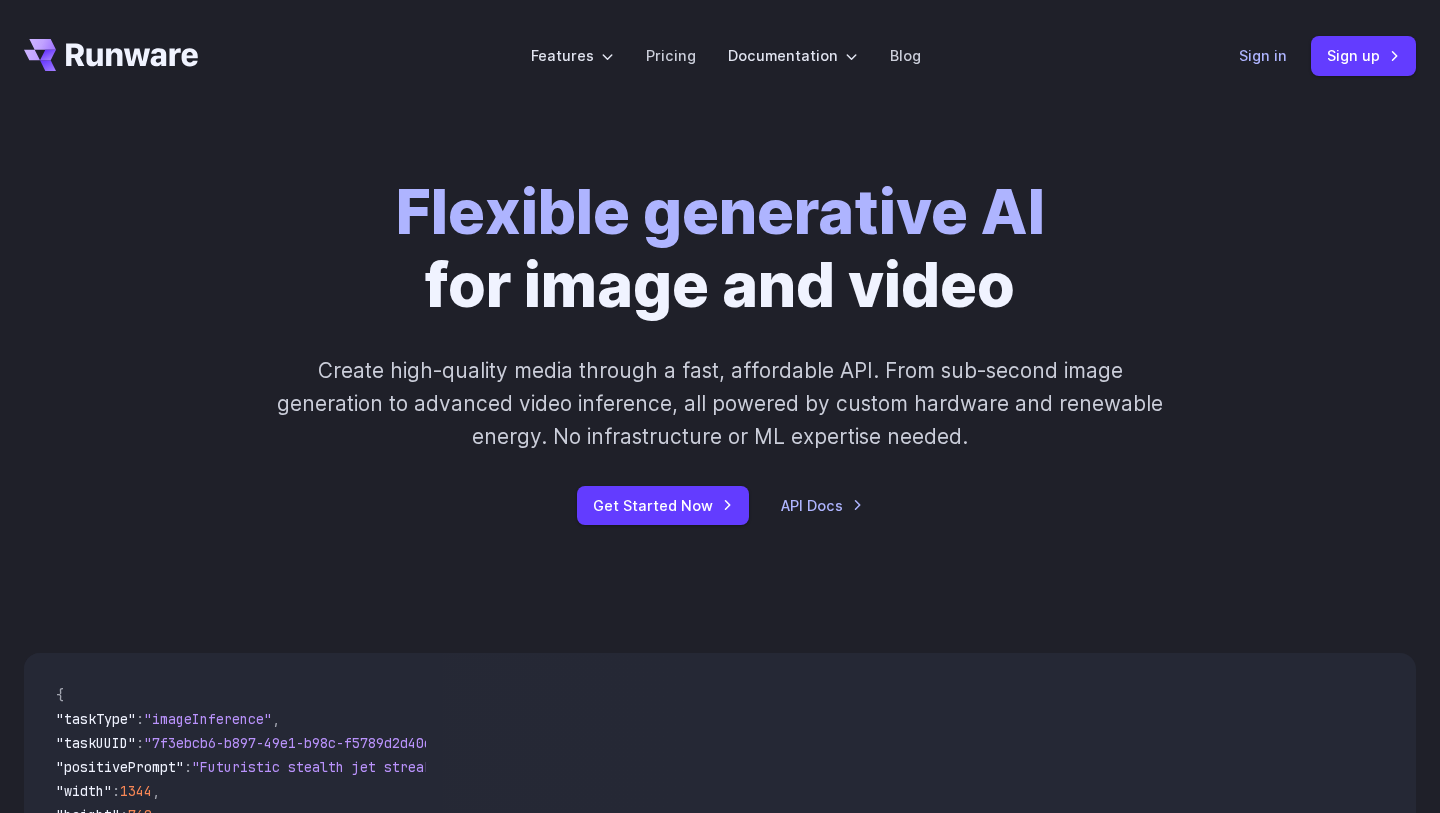 click on "Sign in" at bounding box center [1263, 55] 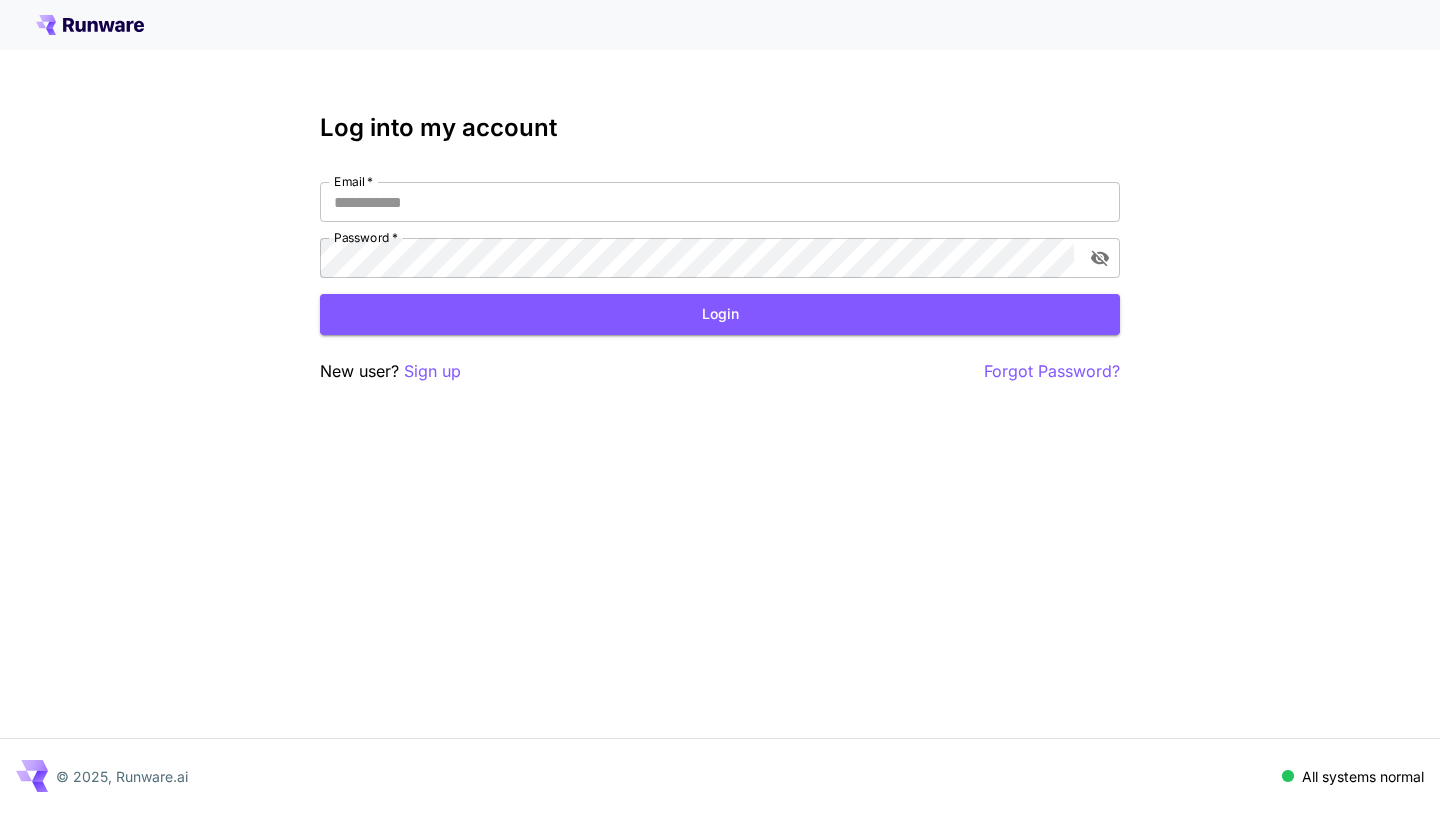 scroll, scrollTop: 0, scrollLeft: 0, axis: both 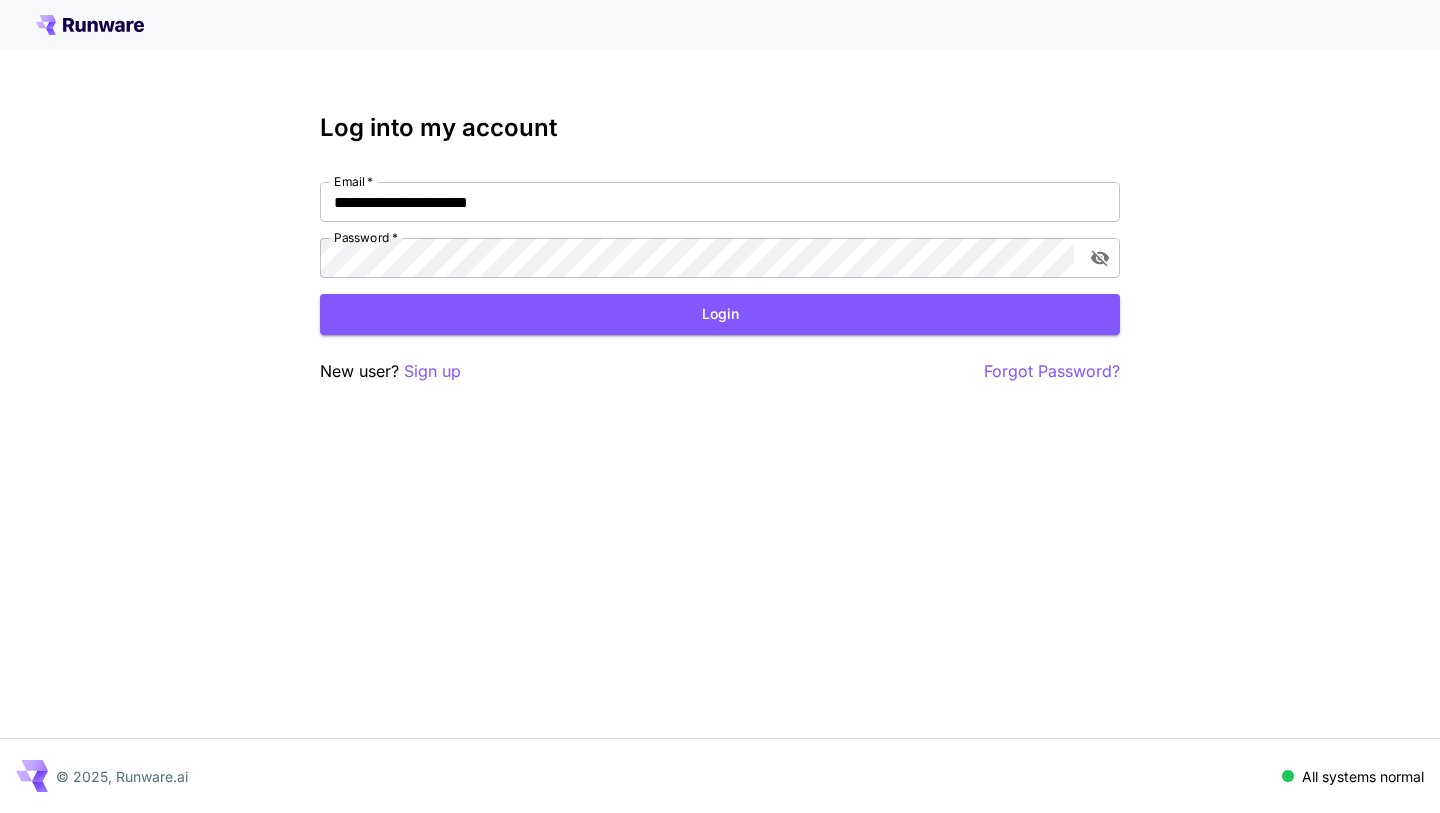 click on "Email   * [EMAIL] * Email   * Password   * Password   *" at bounding box center (720, 230) 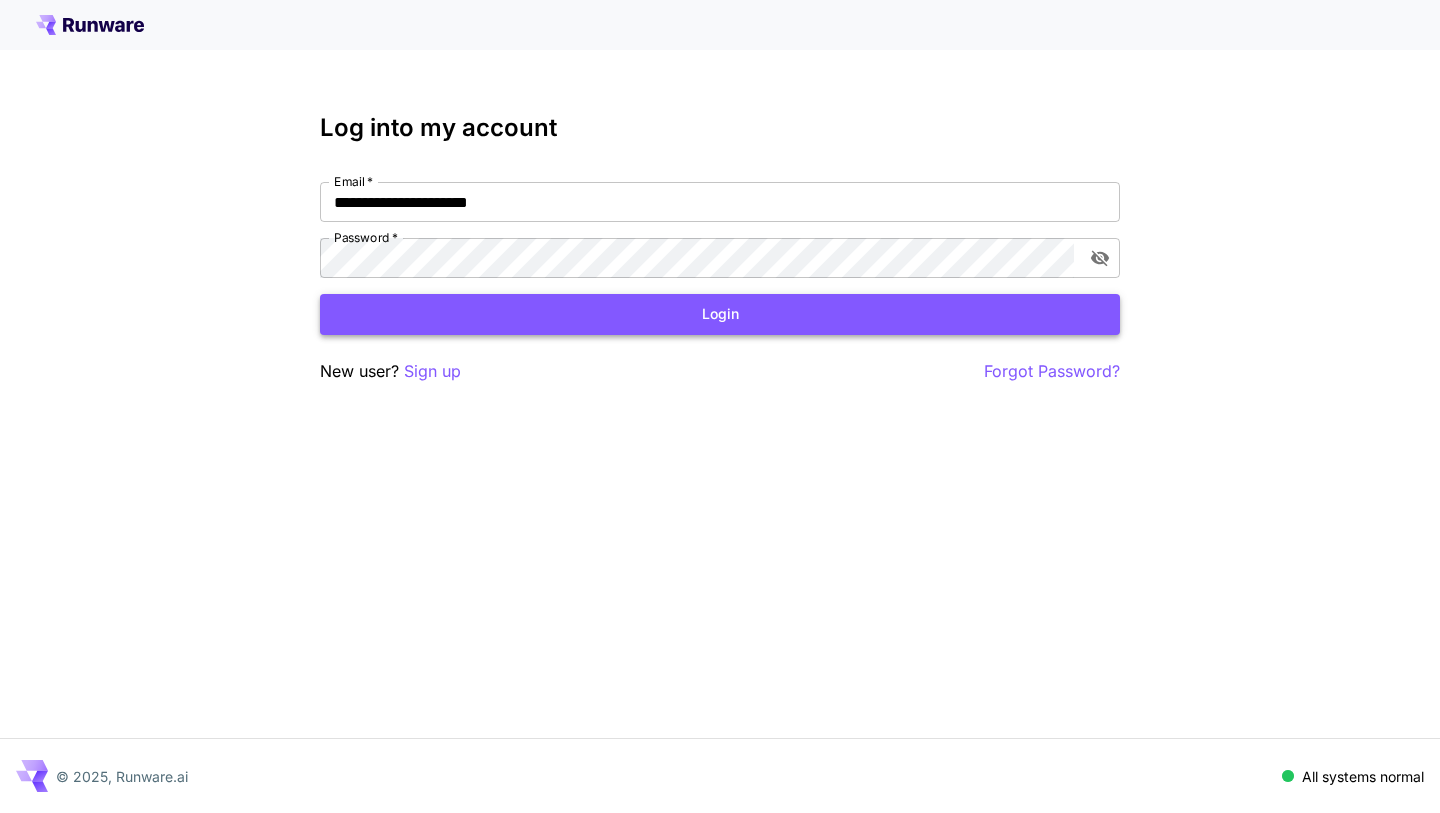 click on "Login" at bounding box center [720, 314] 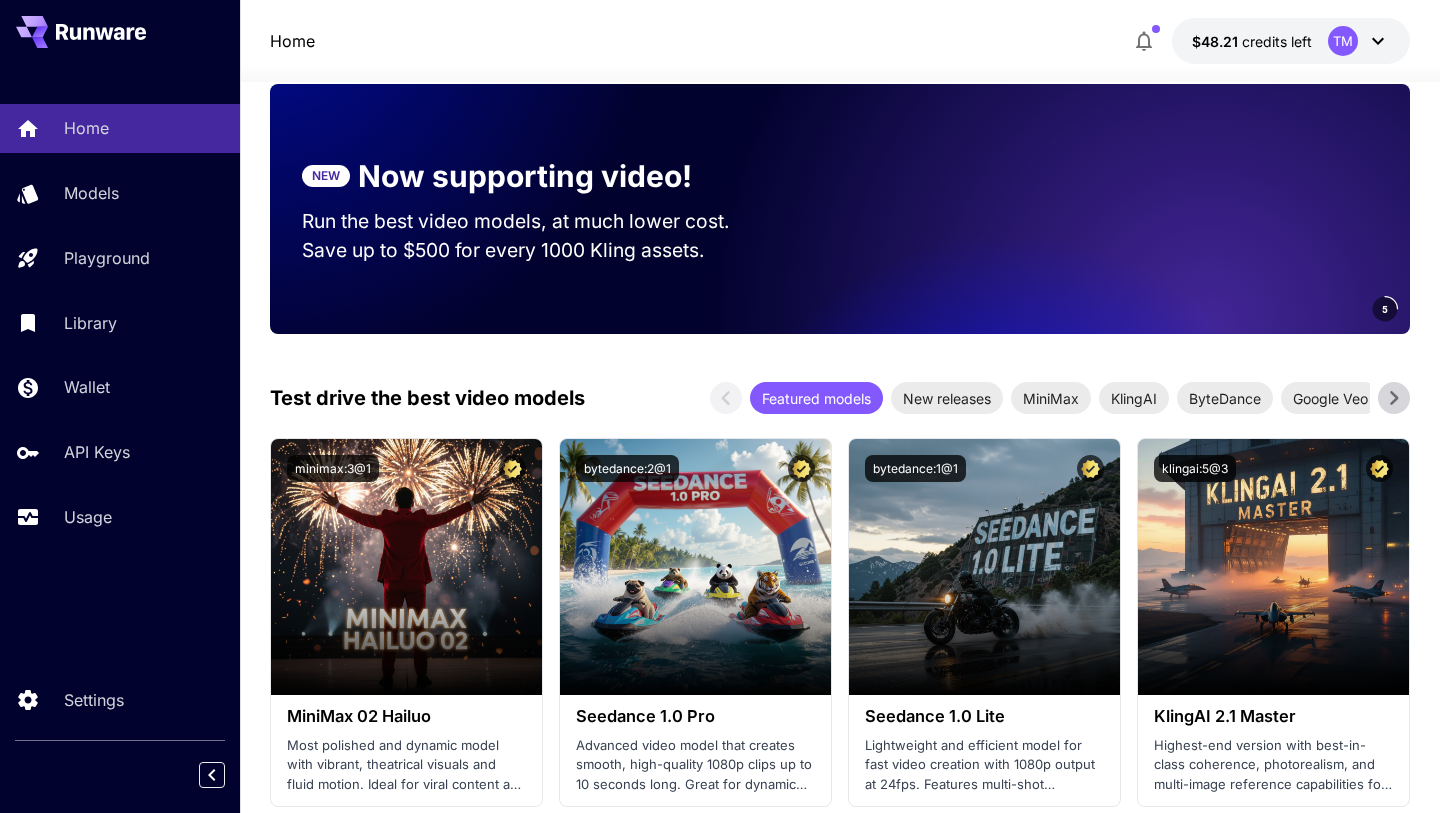 scroll, scrollTop: 375, scrollLeft: 0, axis: vertical 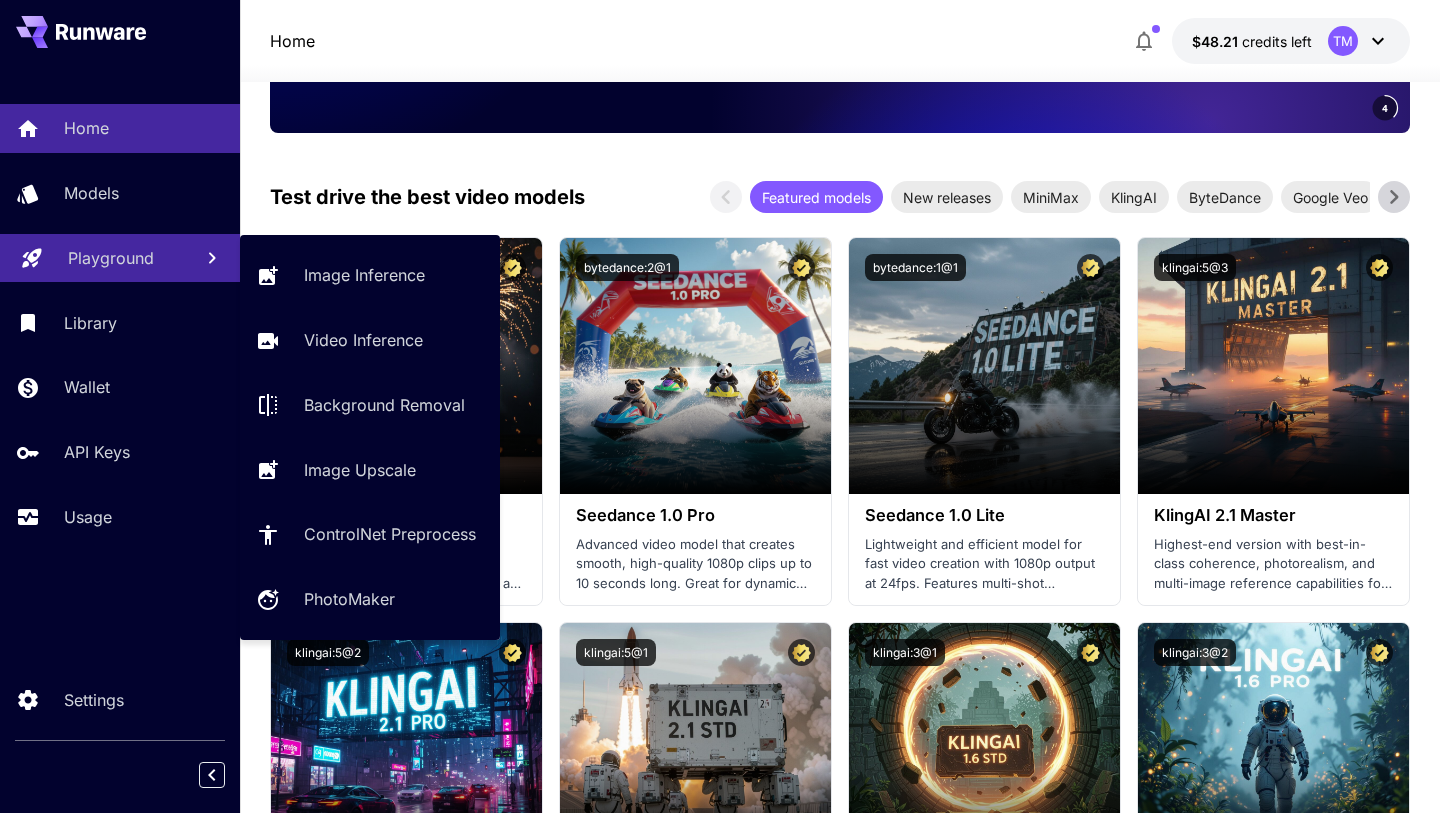 click on "Playground" at bounding box center [111, 258] 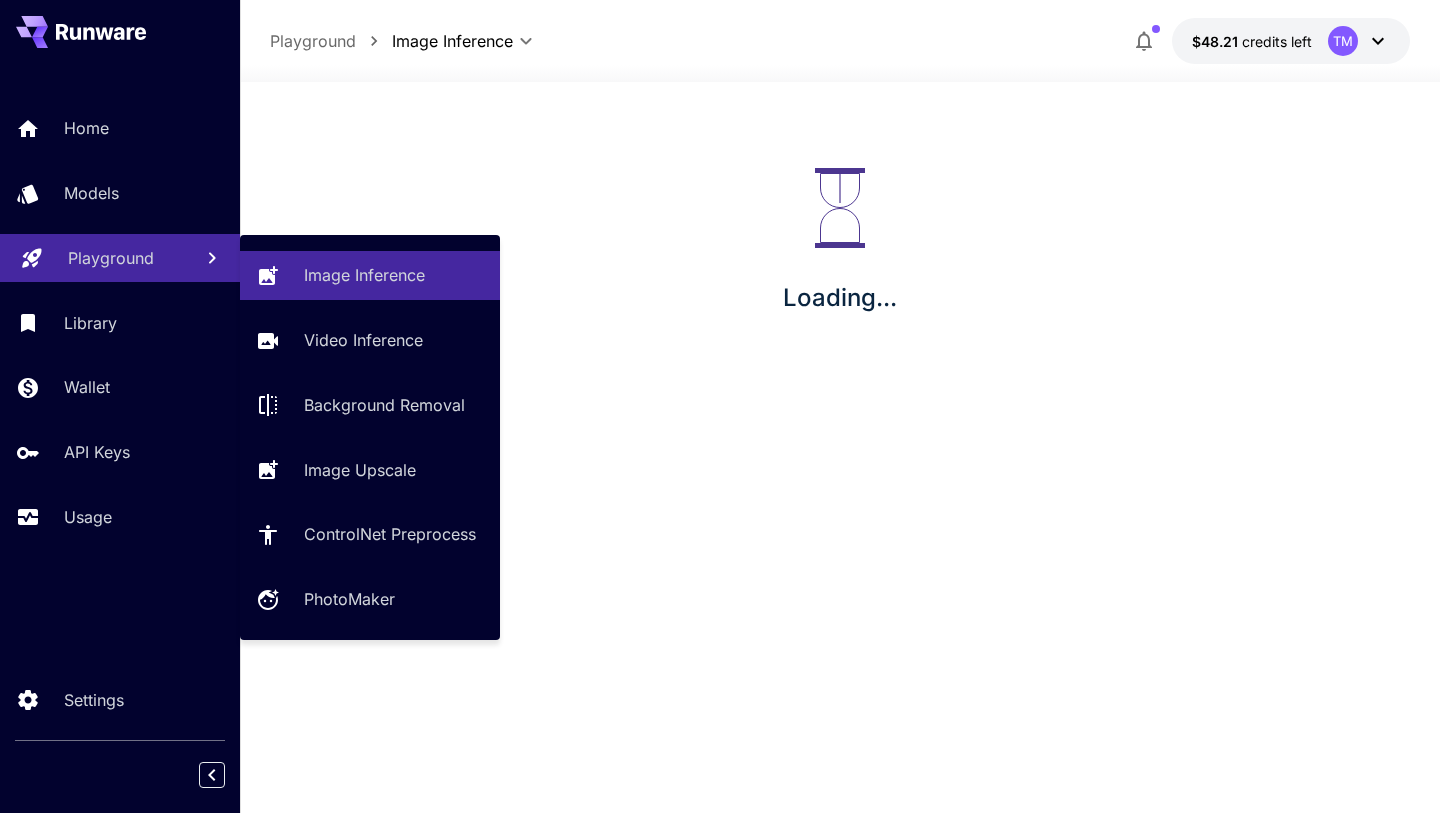 scroll, scrollTop: 0, scrollLeft: 0, axis: both 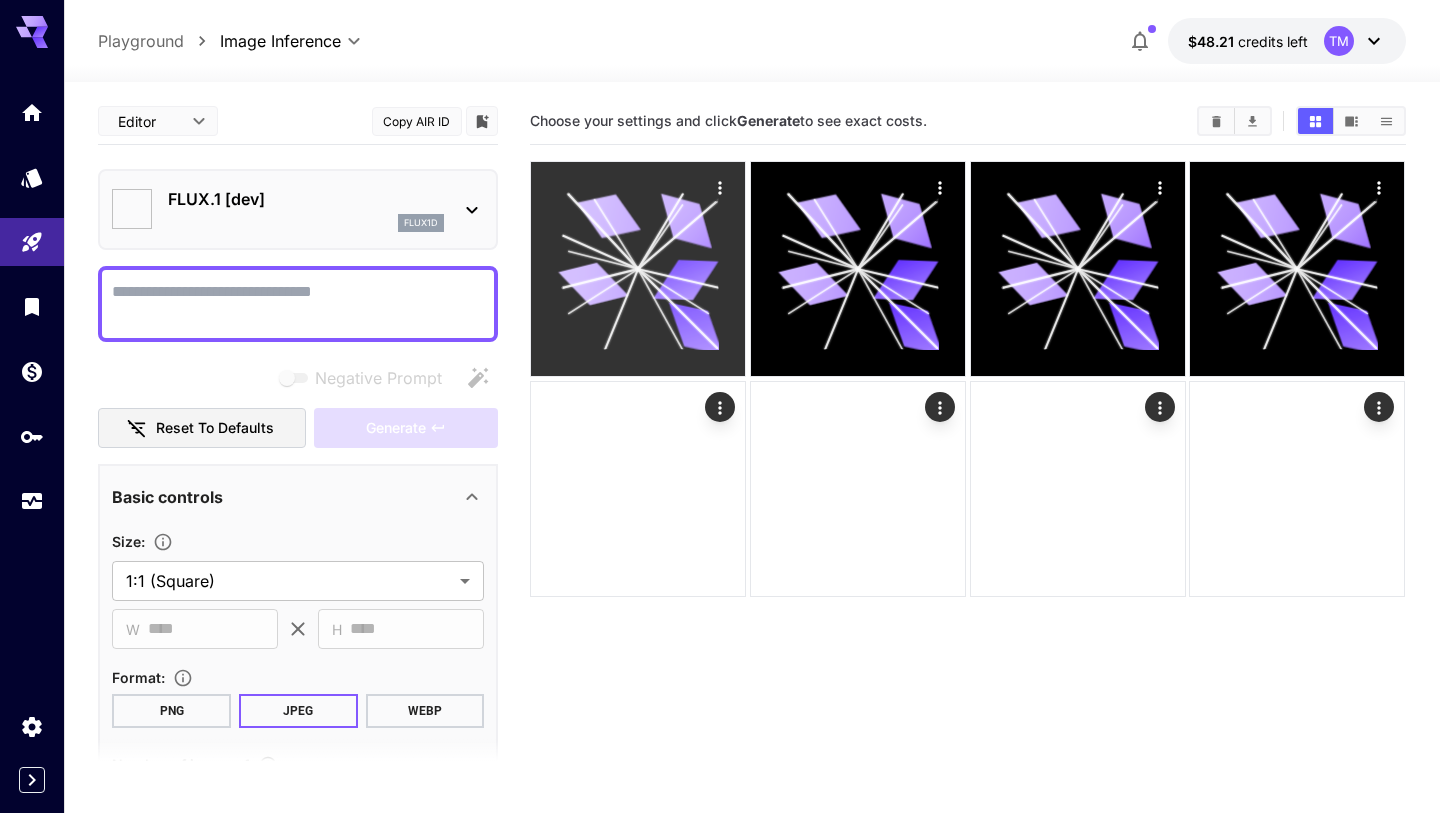 type on "**********" 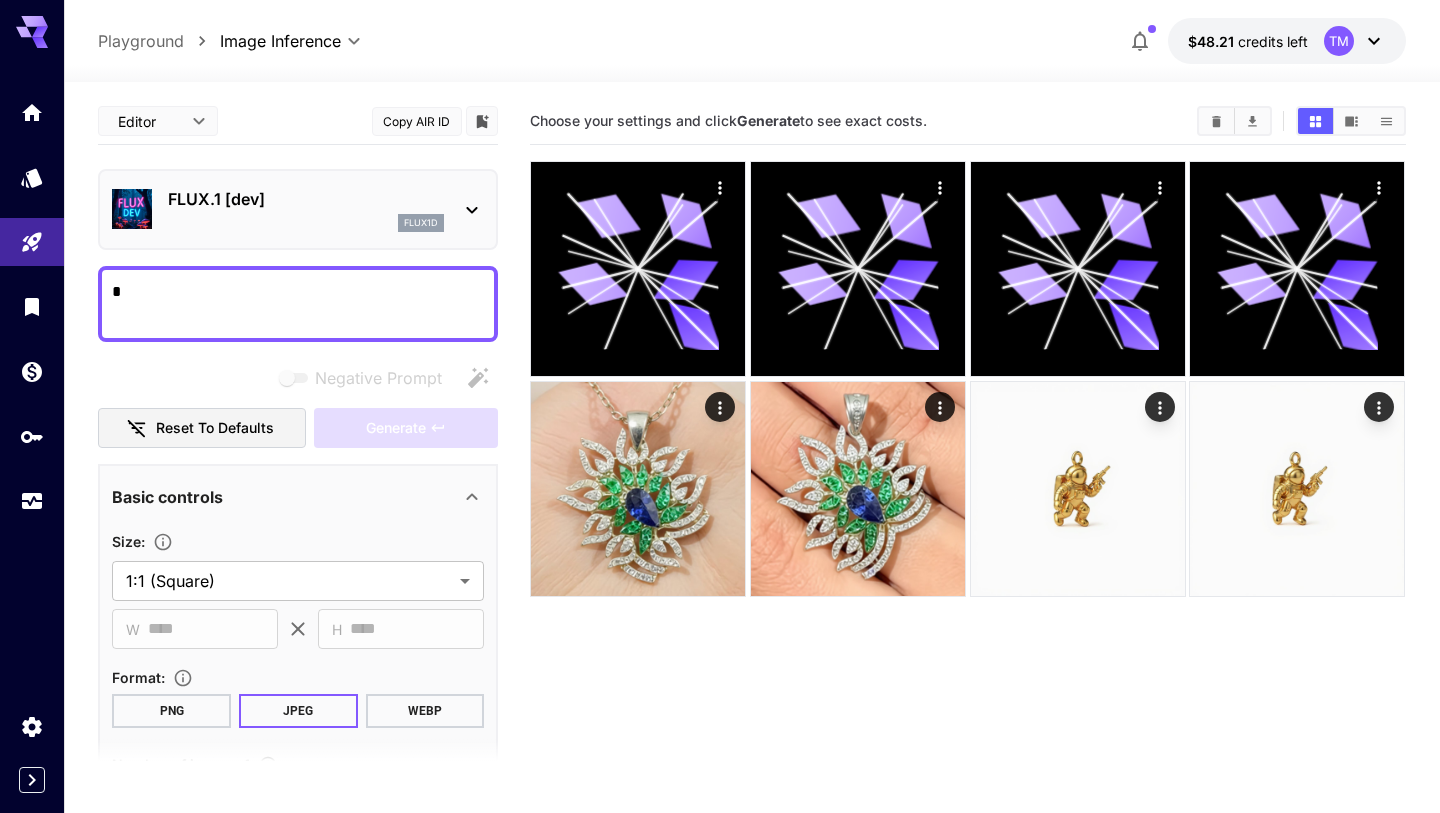 type on "*" 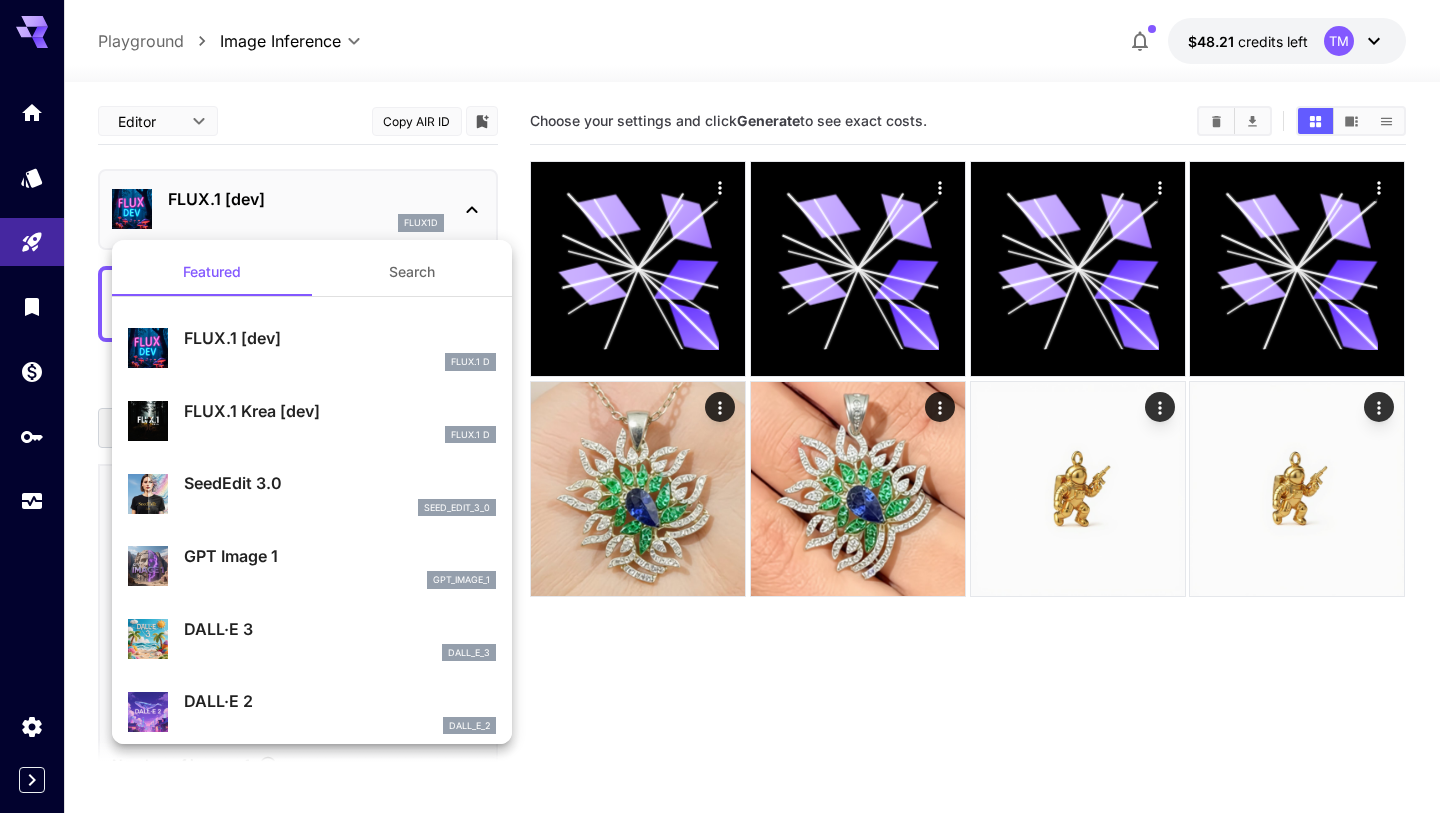 click on "Search" at bounding box center [412, 272] 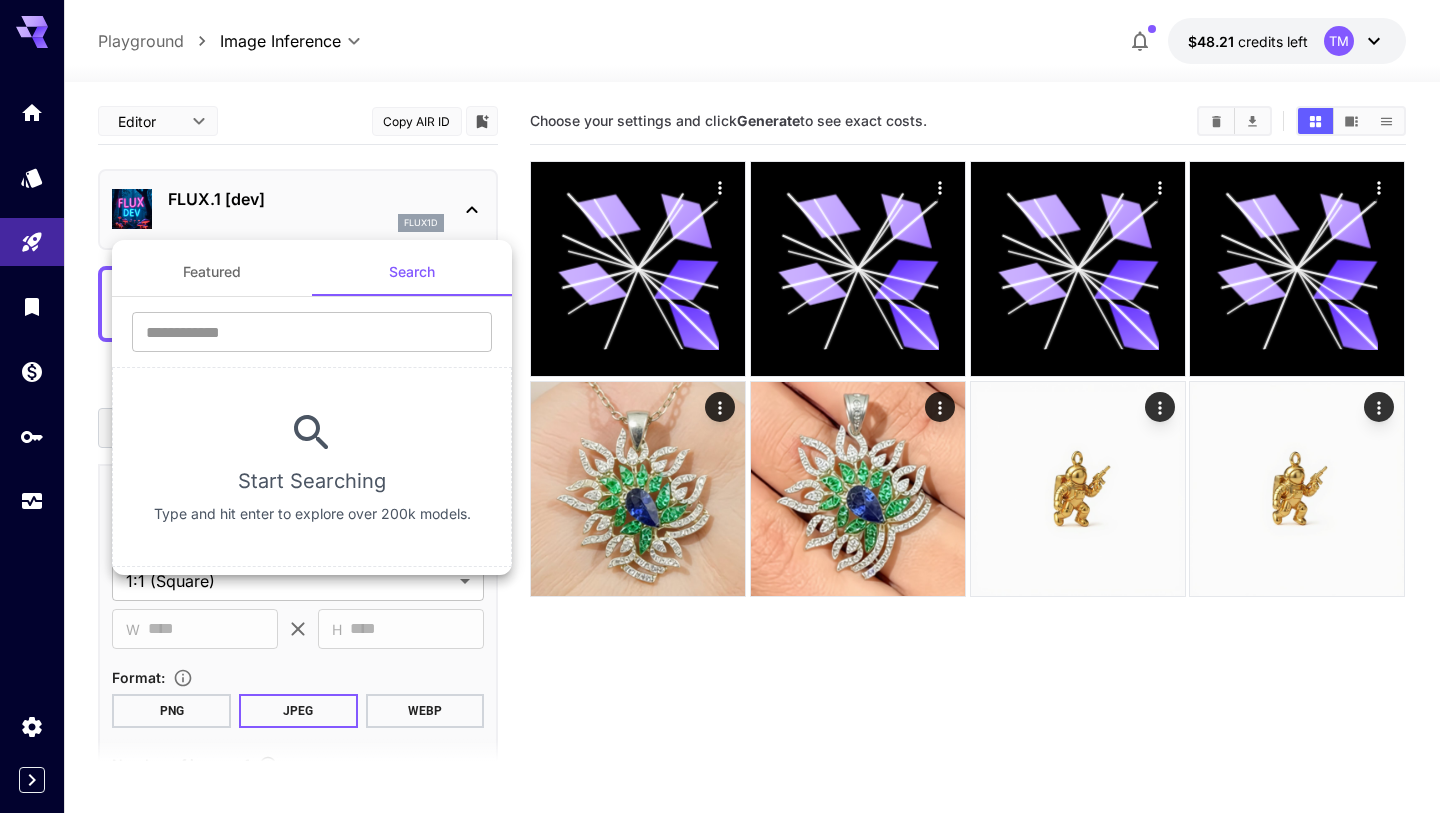 click on "Featured" at bounding box center (212, 272) 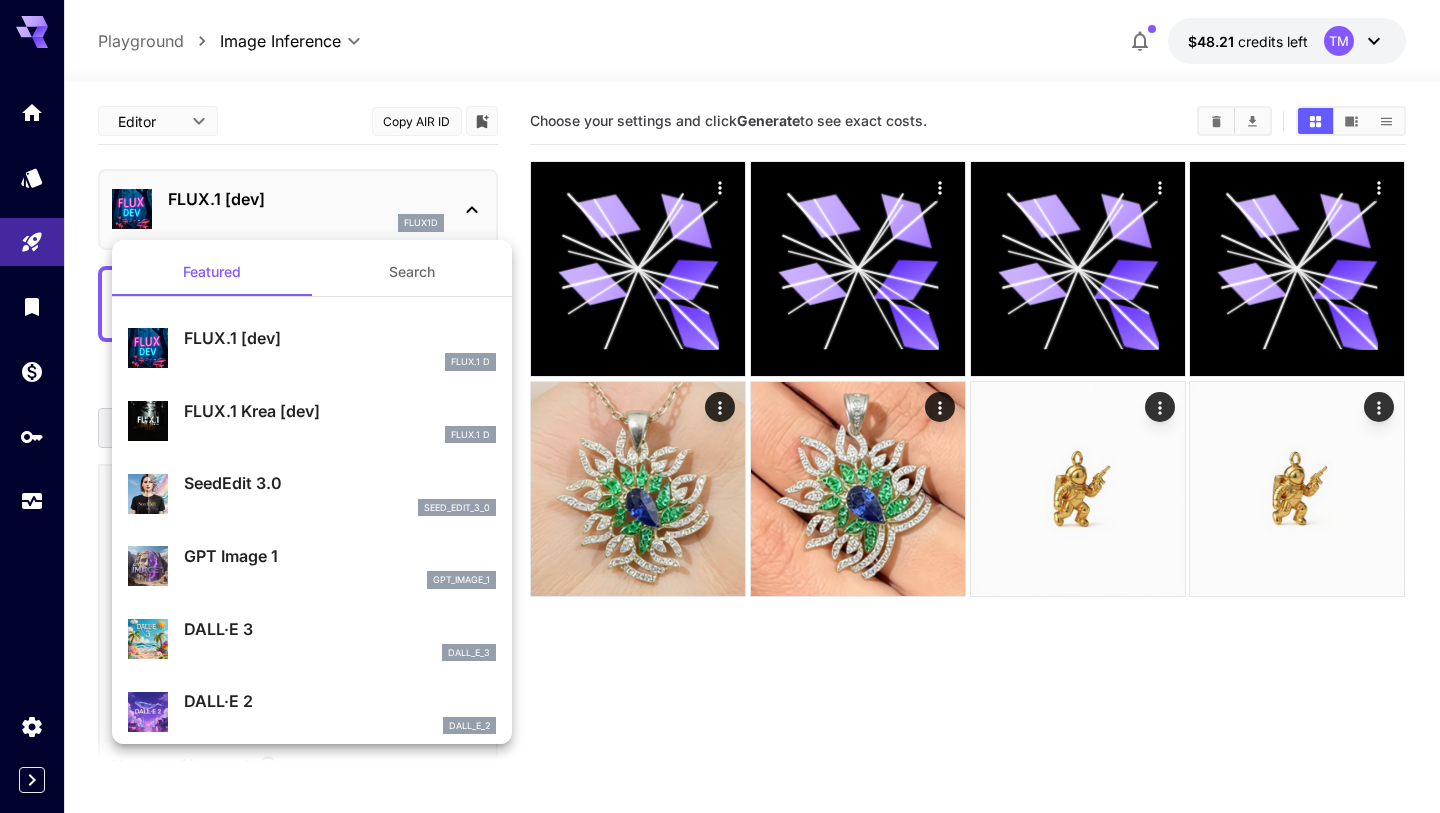click on "Search" at bounding box center (412, 272) 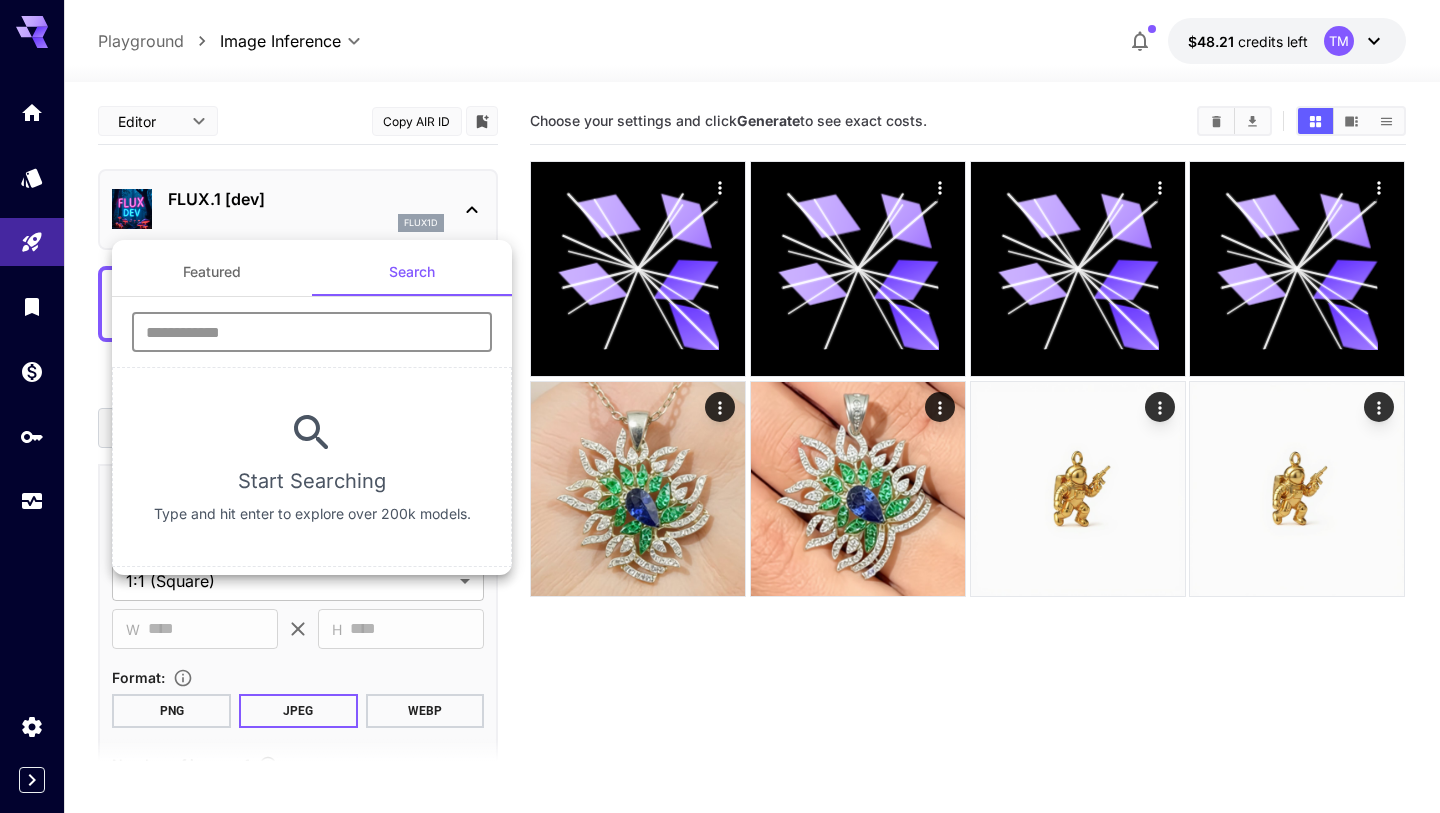 click at bounding box center (312, 332) 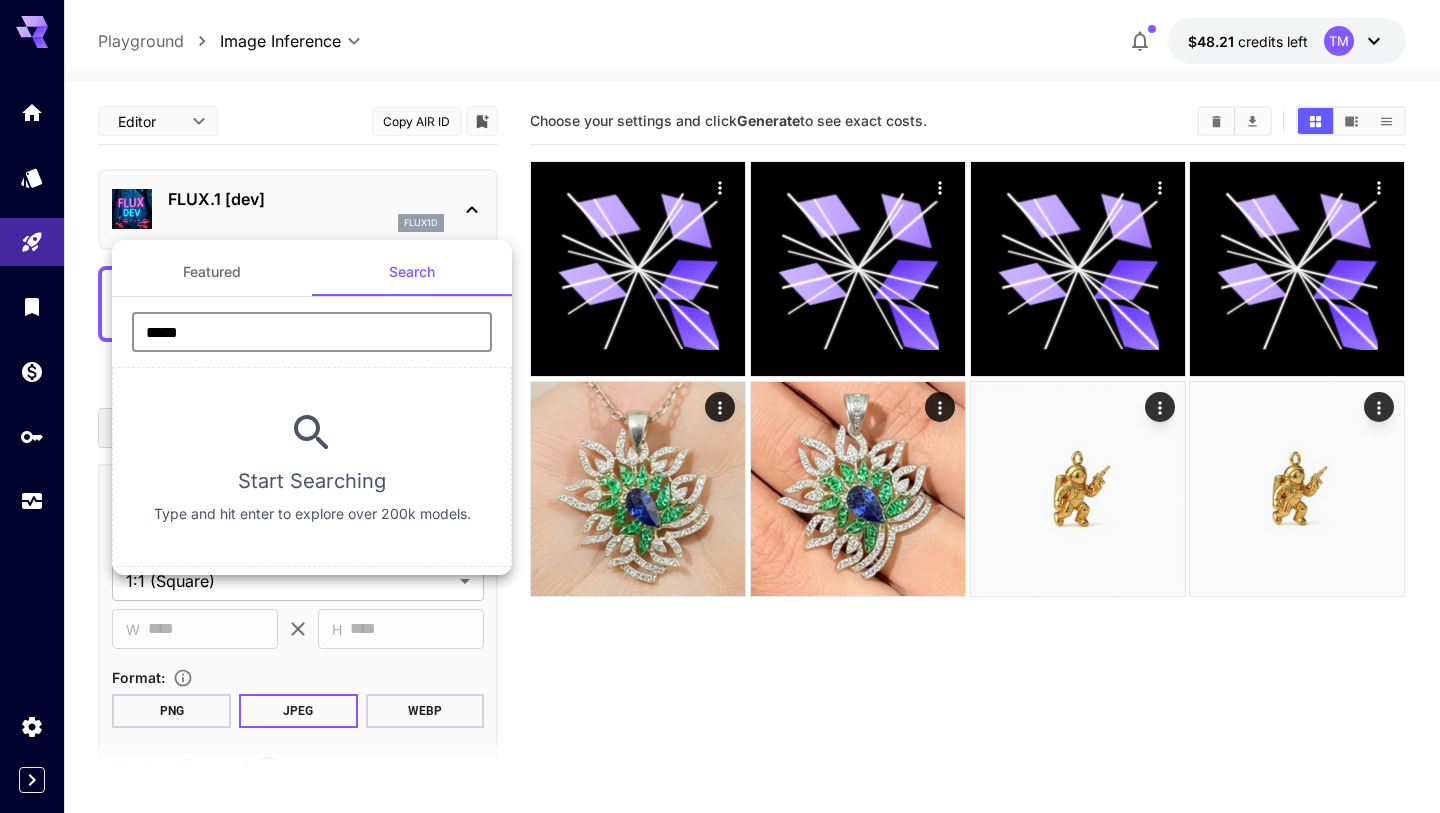 type on "*******" 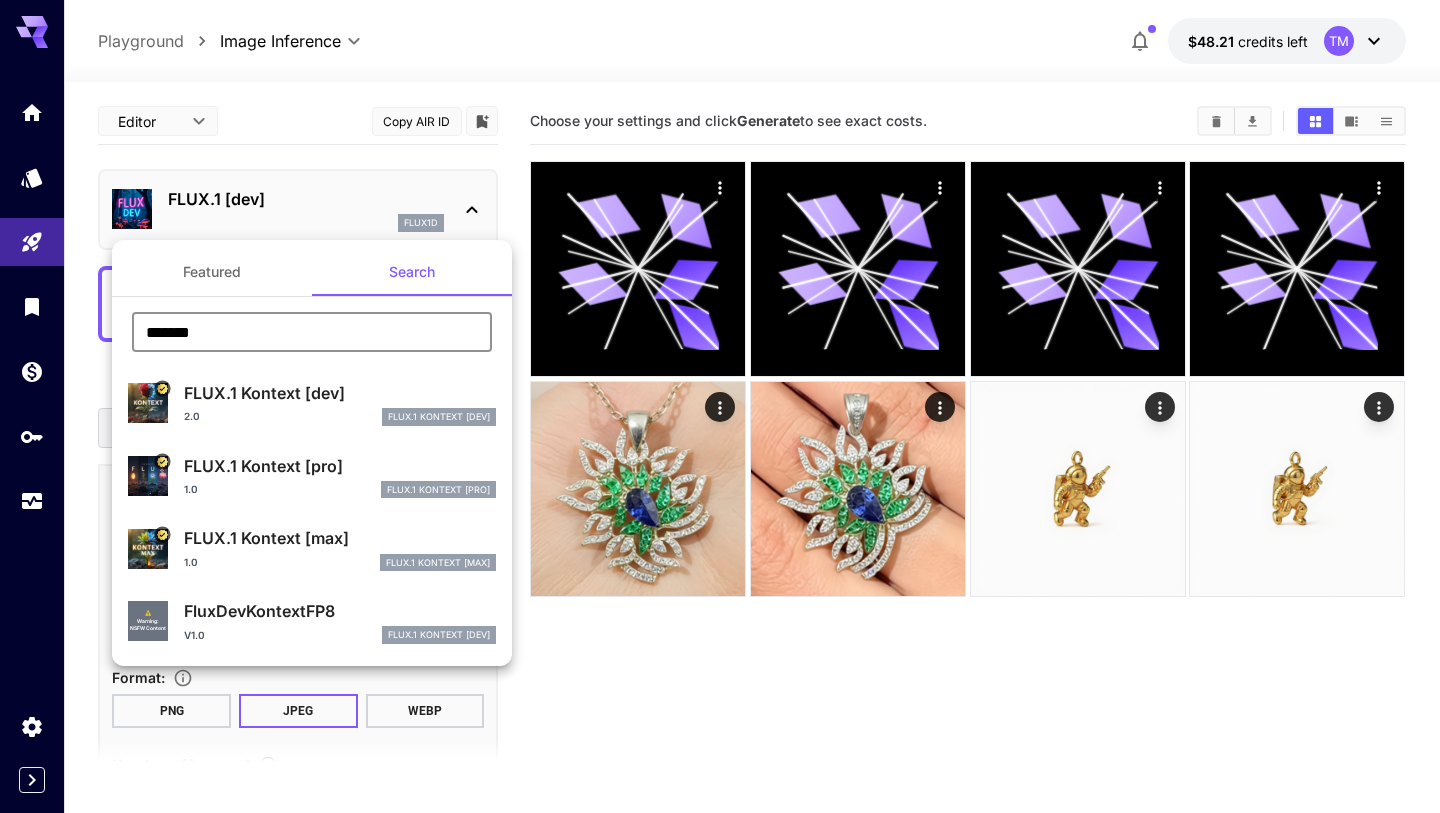 click on "FLUX.1 Kontext [dev] 2.0 FlUX.1 Kontext [dev]" at bounding box center (340, 403) 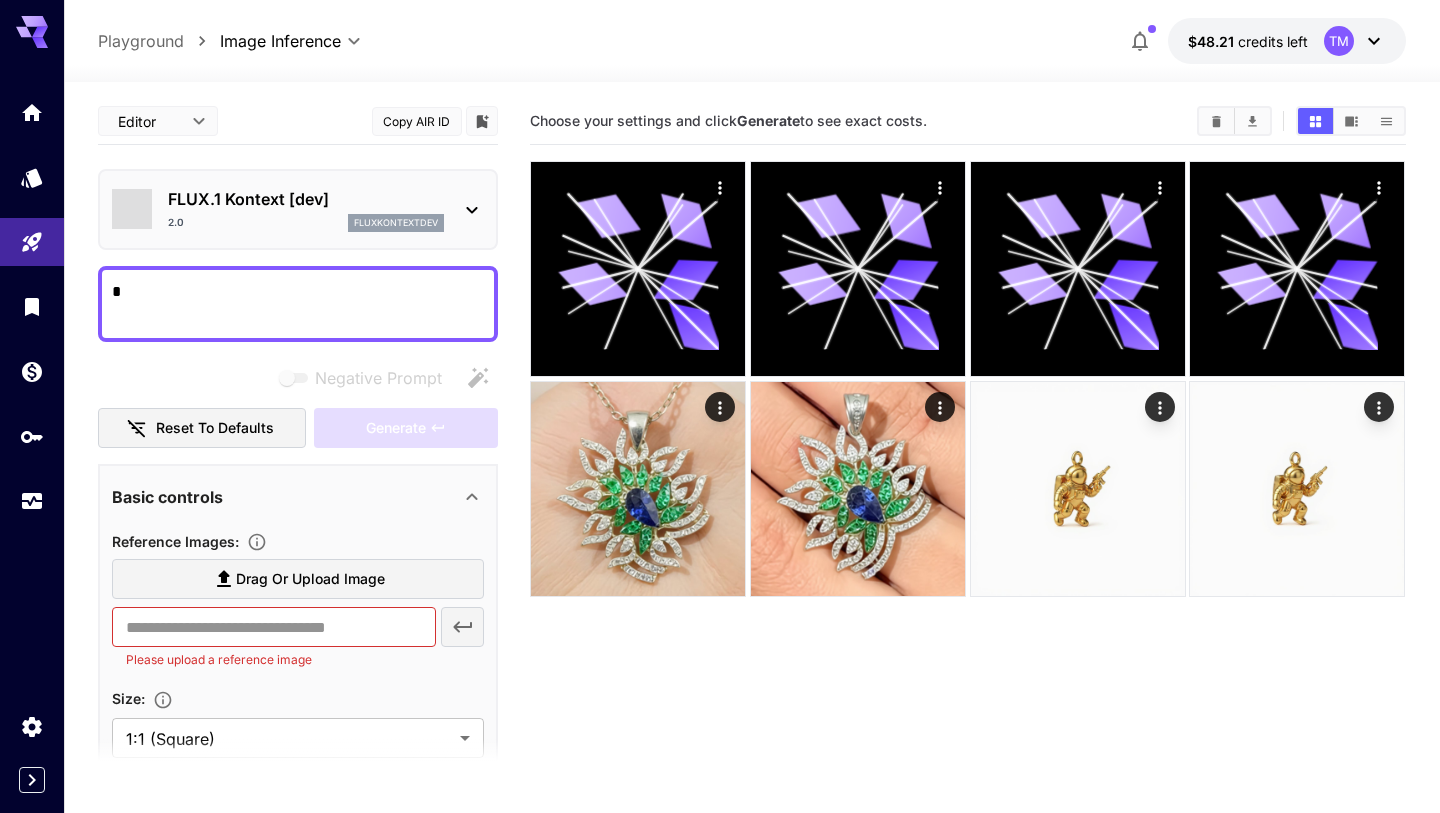 type on "*******" 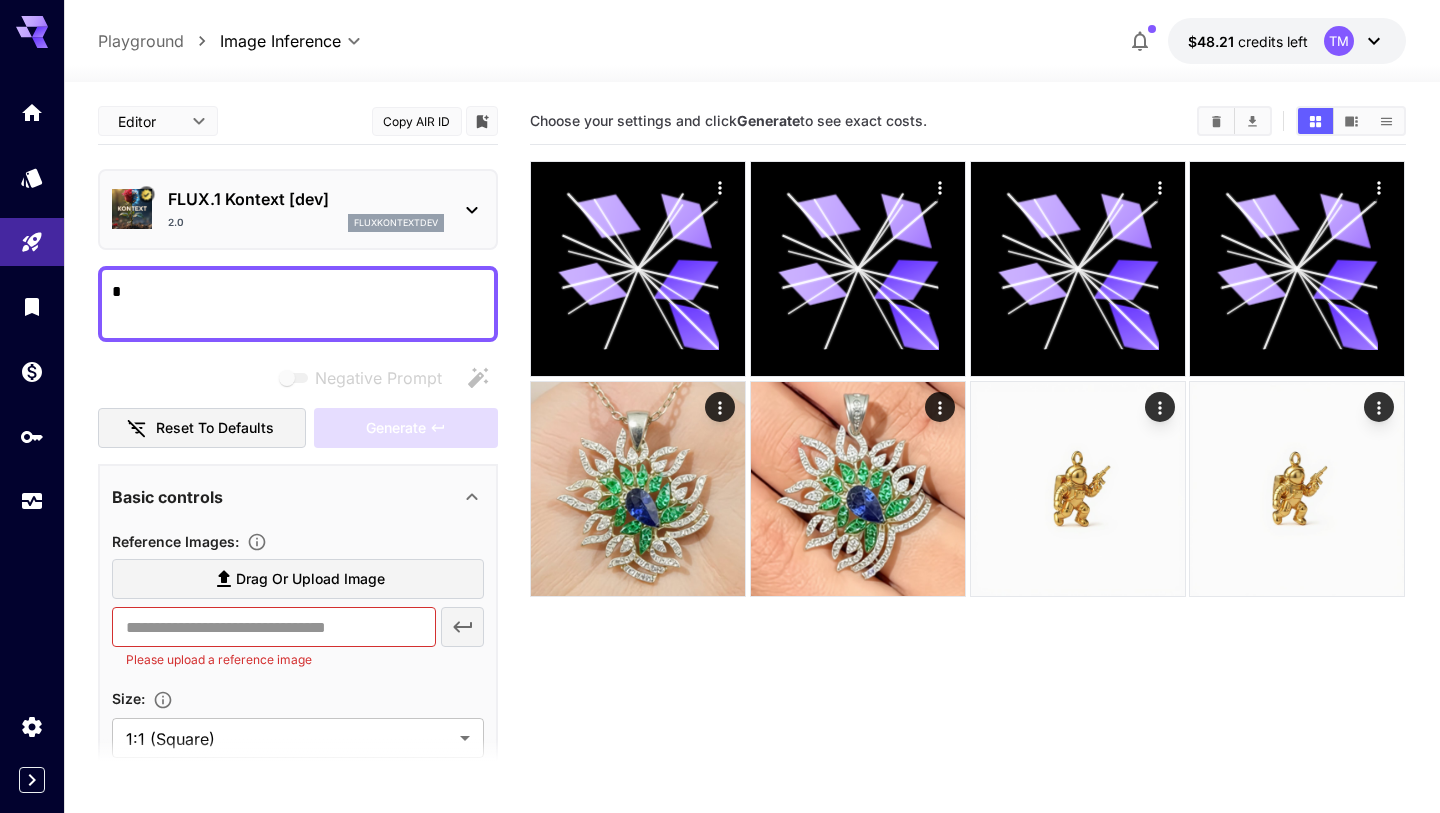 click on "*" at bounding box center [298, 304] 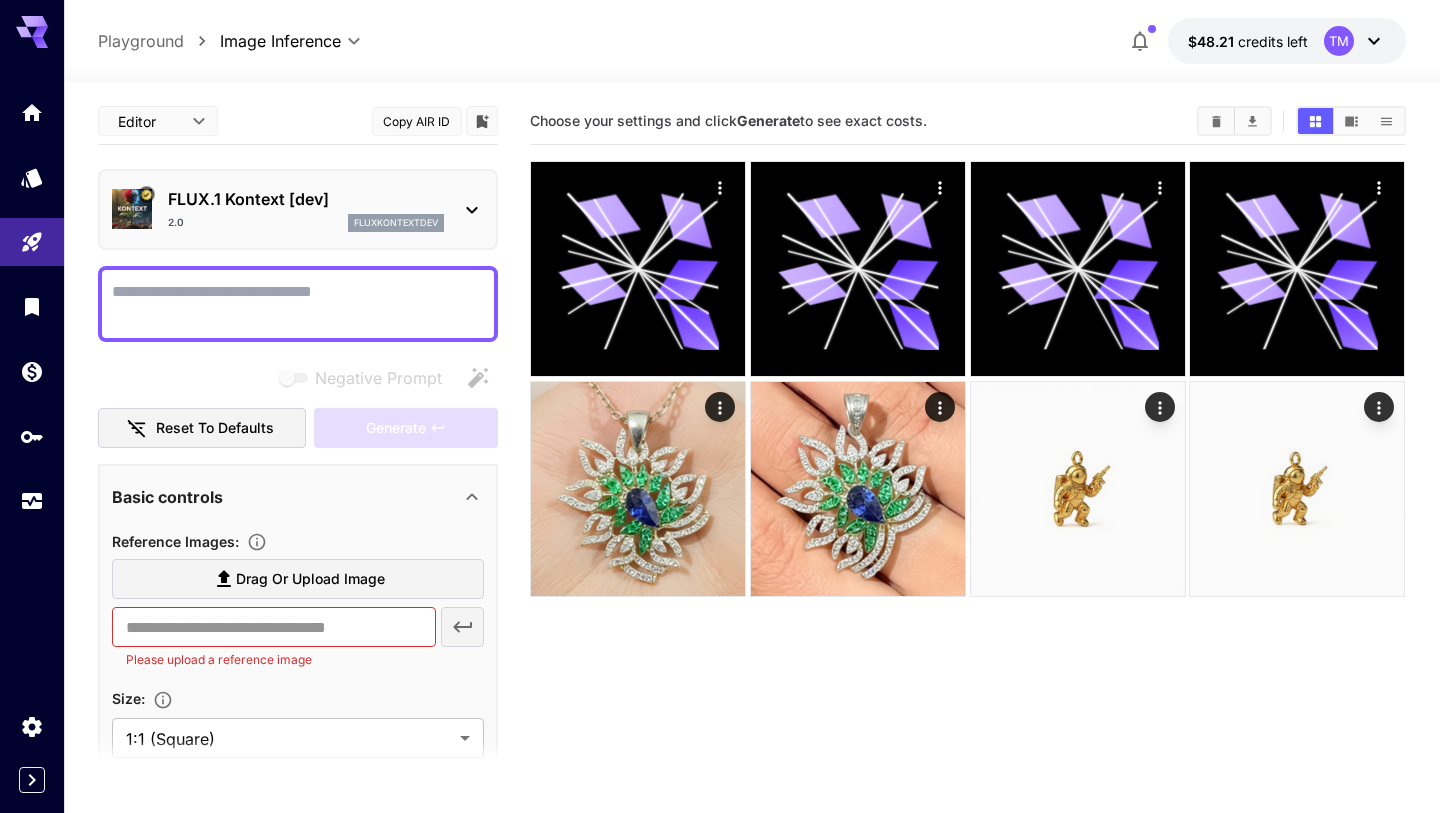 paste on "**********" 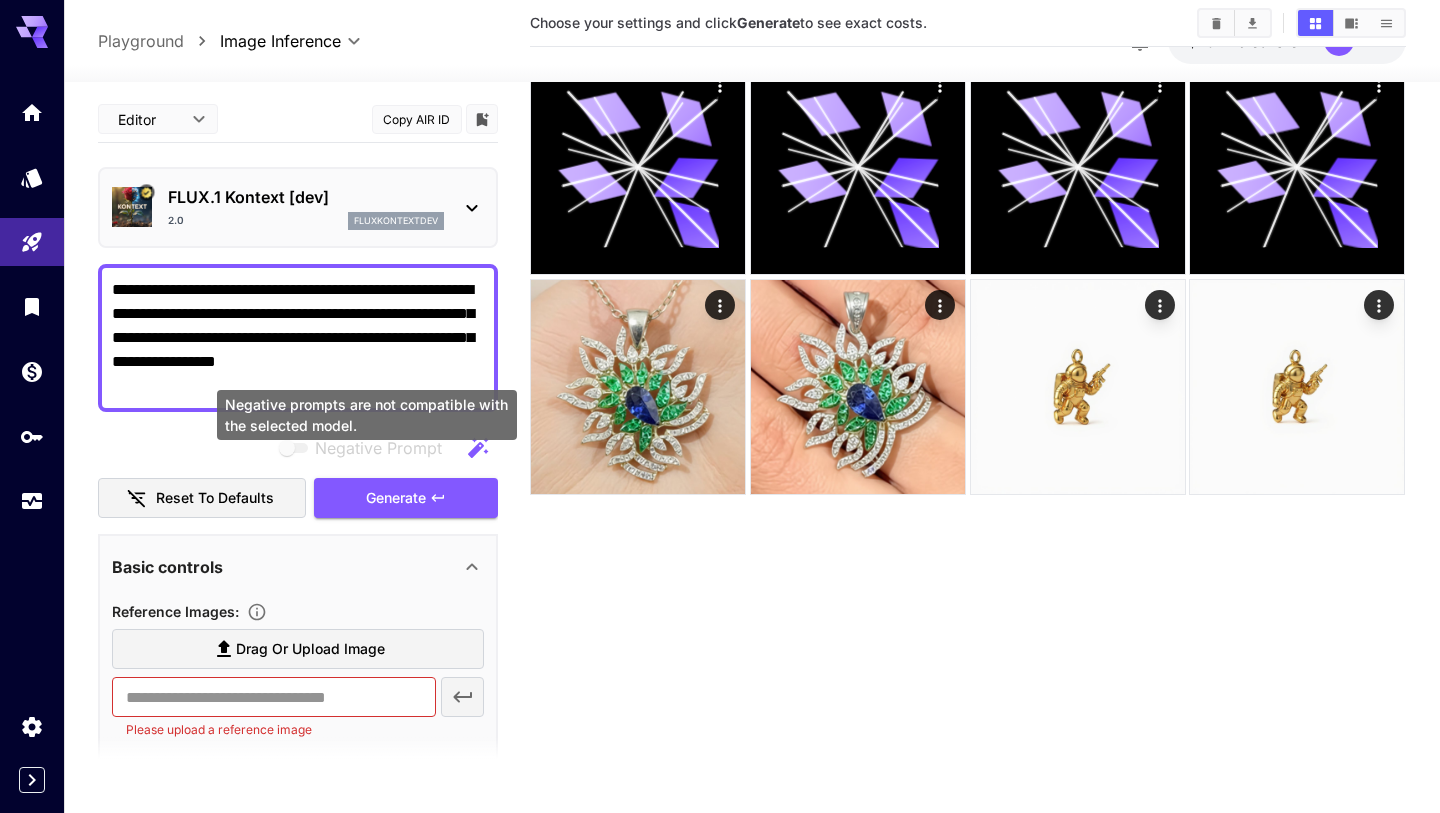 scroll, scrollTop: 158, scrollLeft: 0, axis: vertical 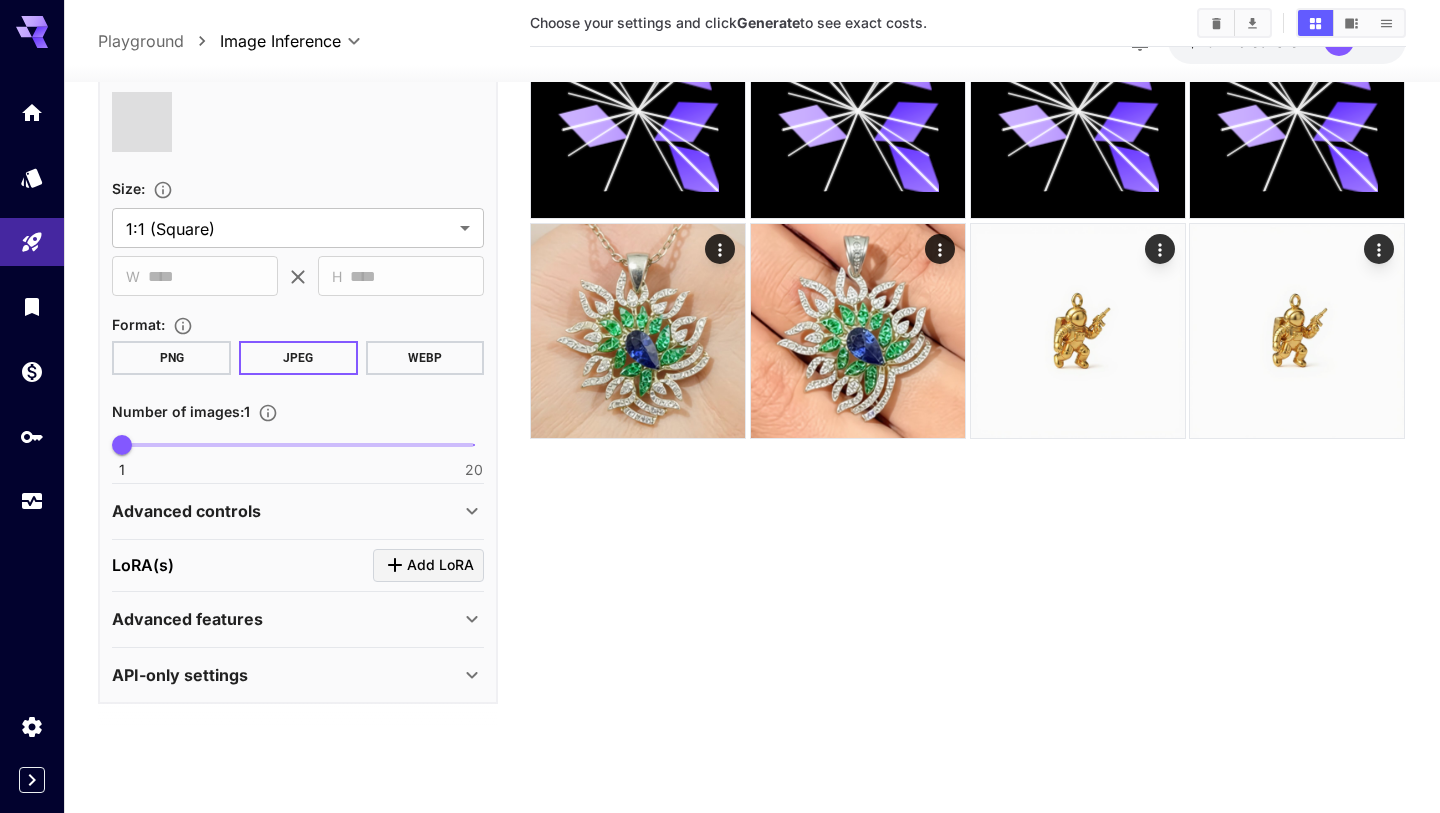 type on "**********" 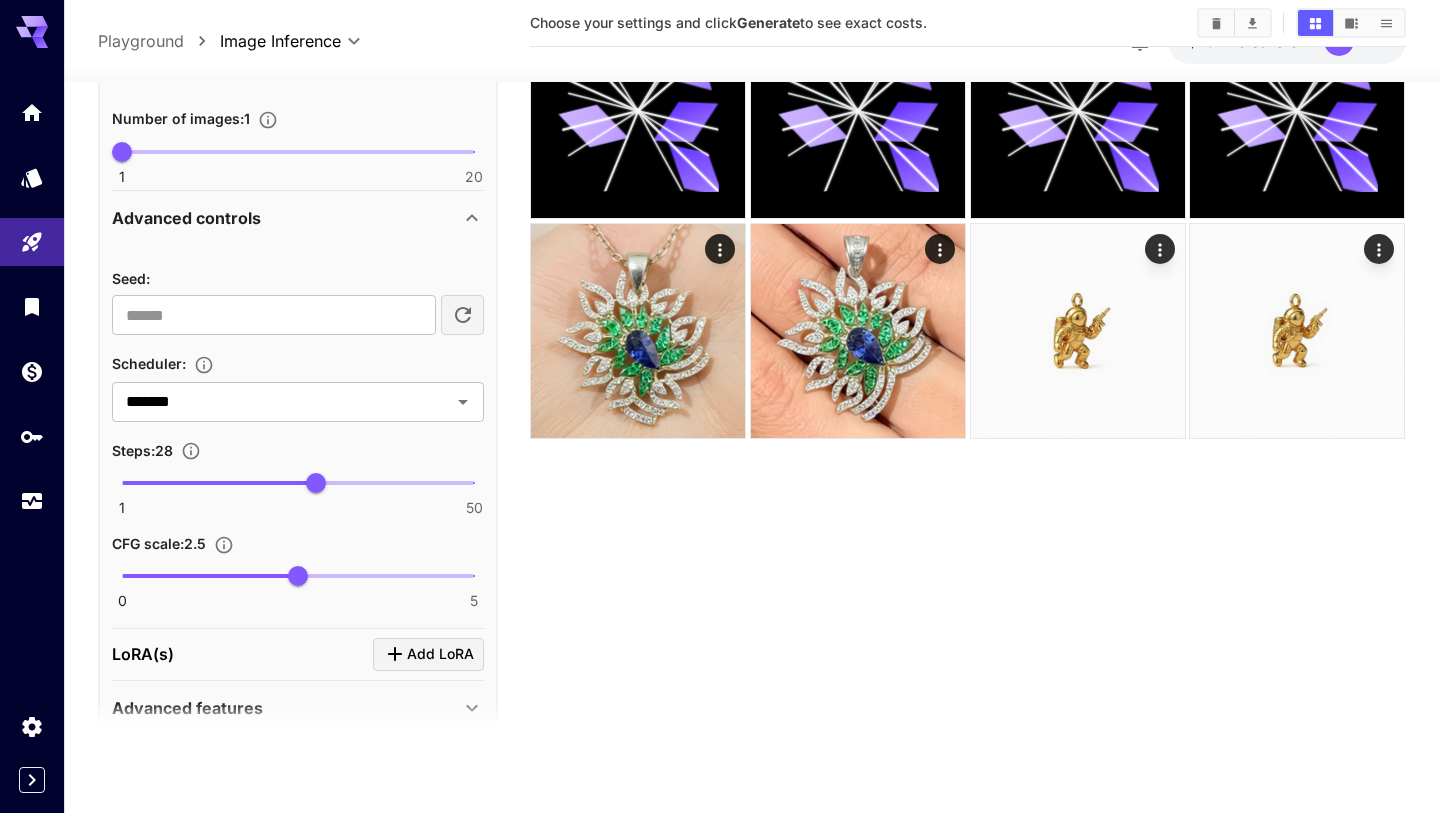 scroll, scrollTop: 980, scrollLeft: 0, axis: vertical 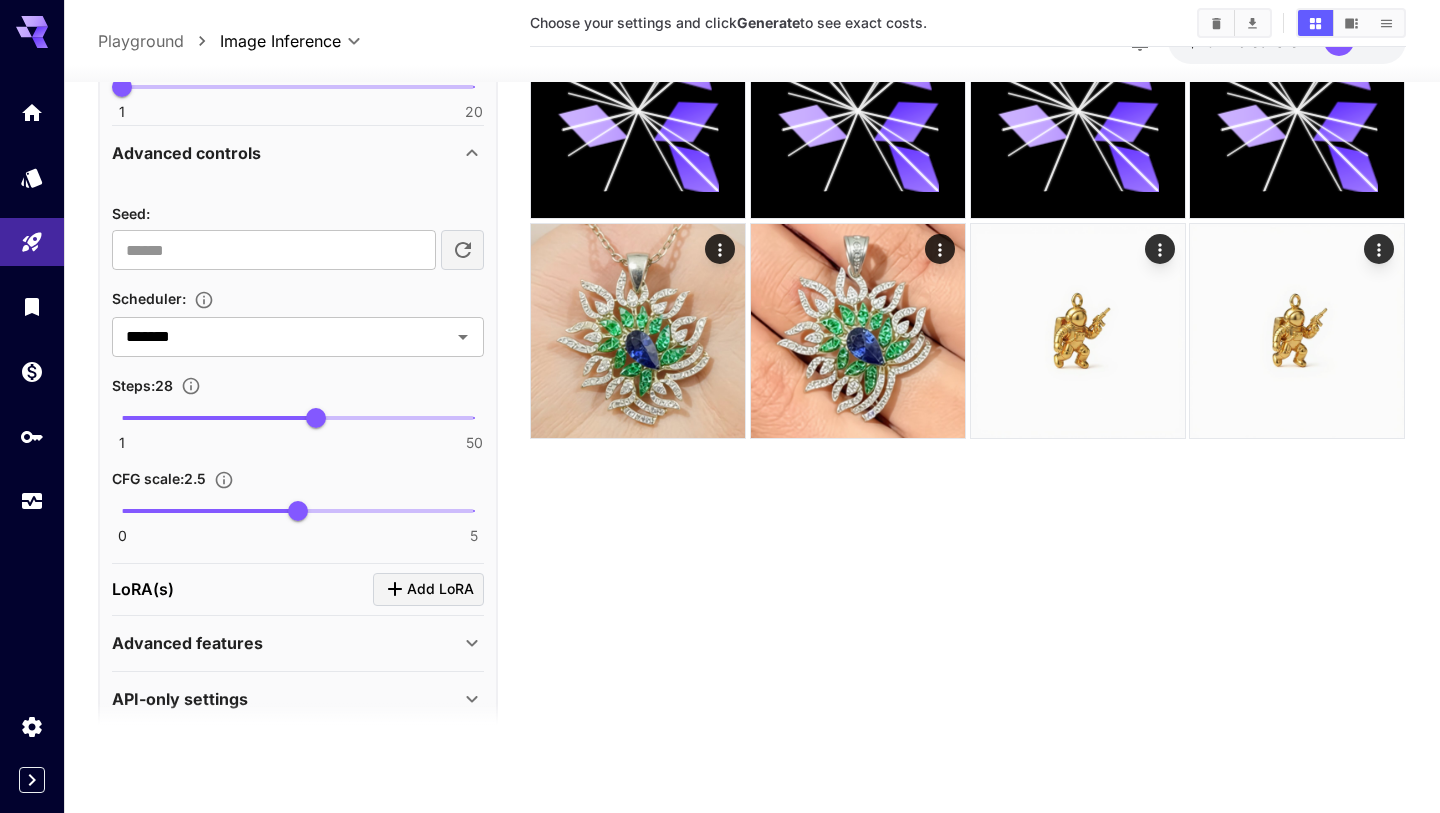 click on "Add LoRA" at bounding box center [440, 589] 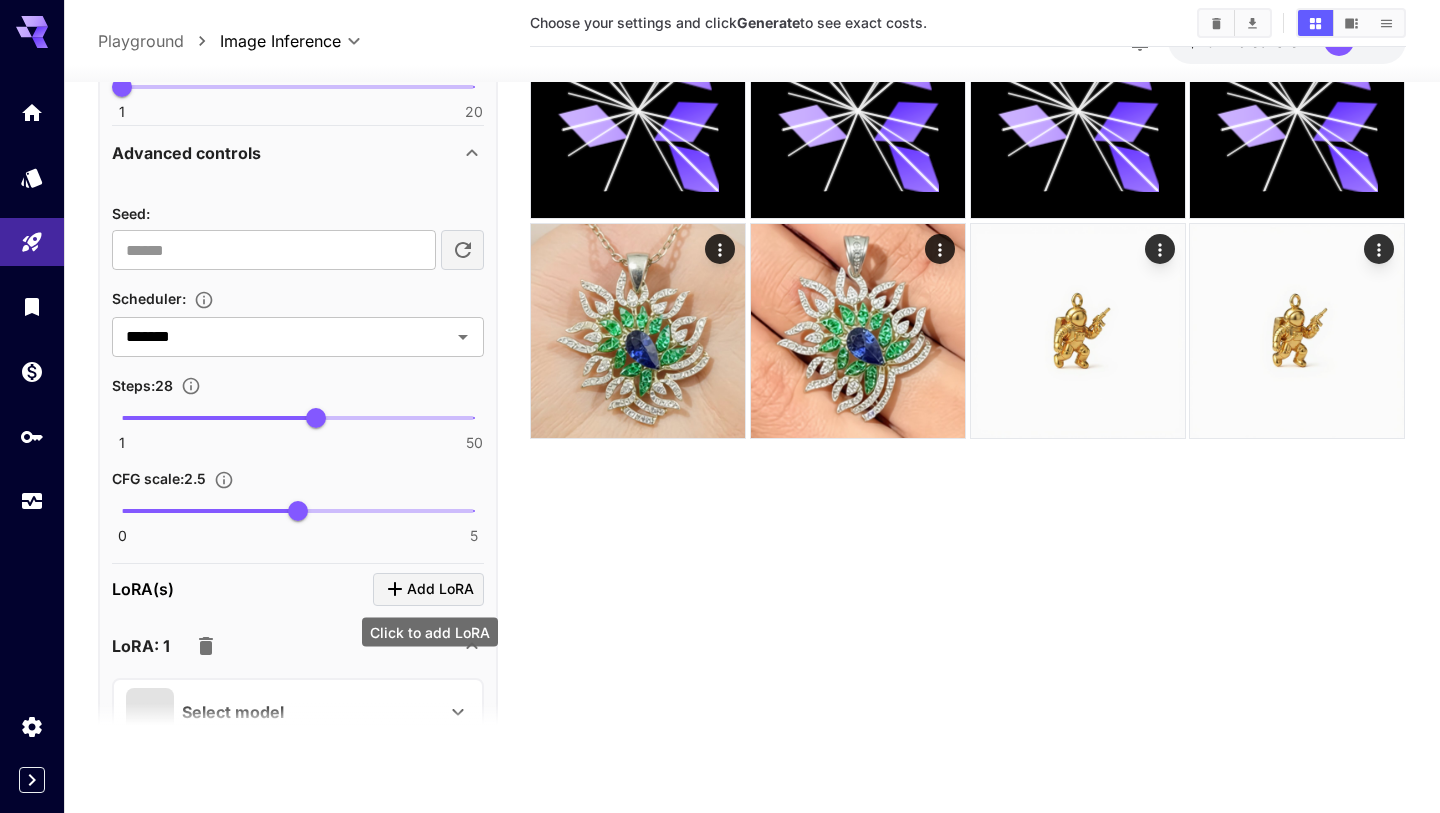 type on "**********" 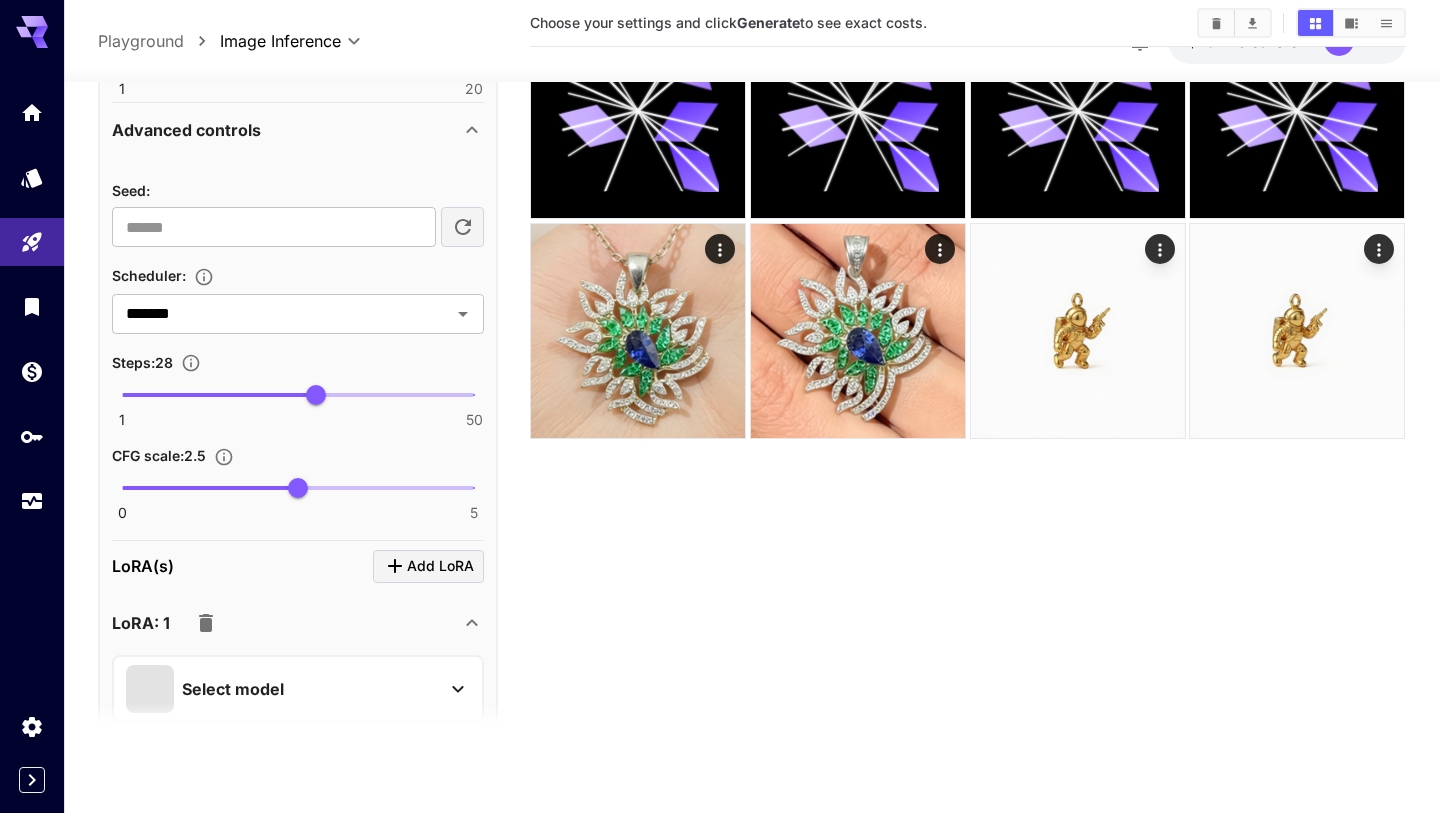click on "Select model" at bounding box center (282, 689) 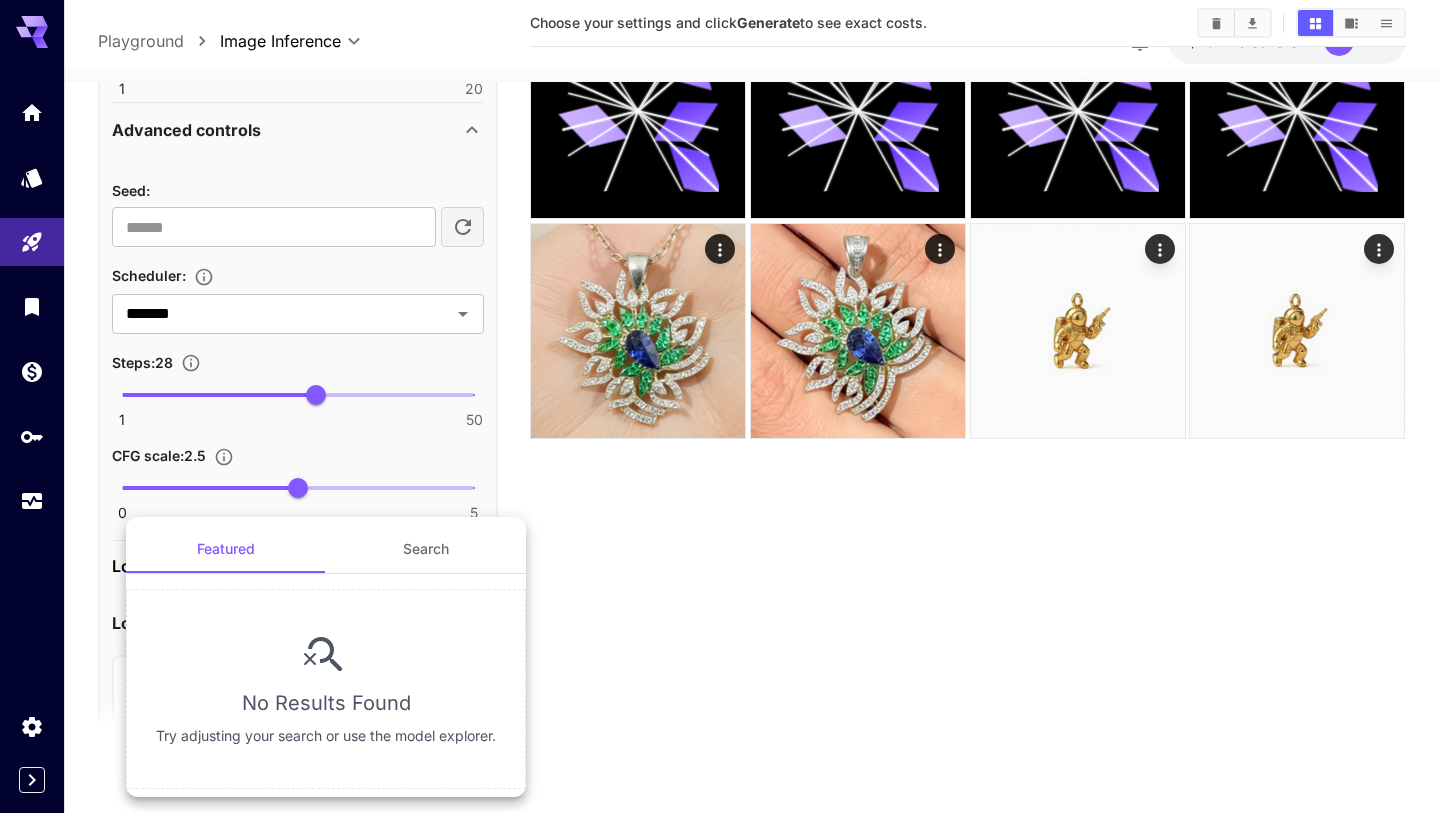 click on "Search" at bounding box center [426, 549] 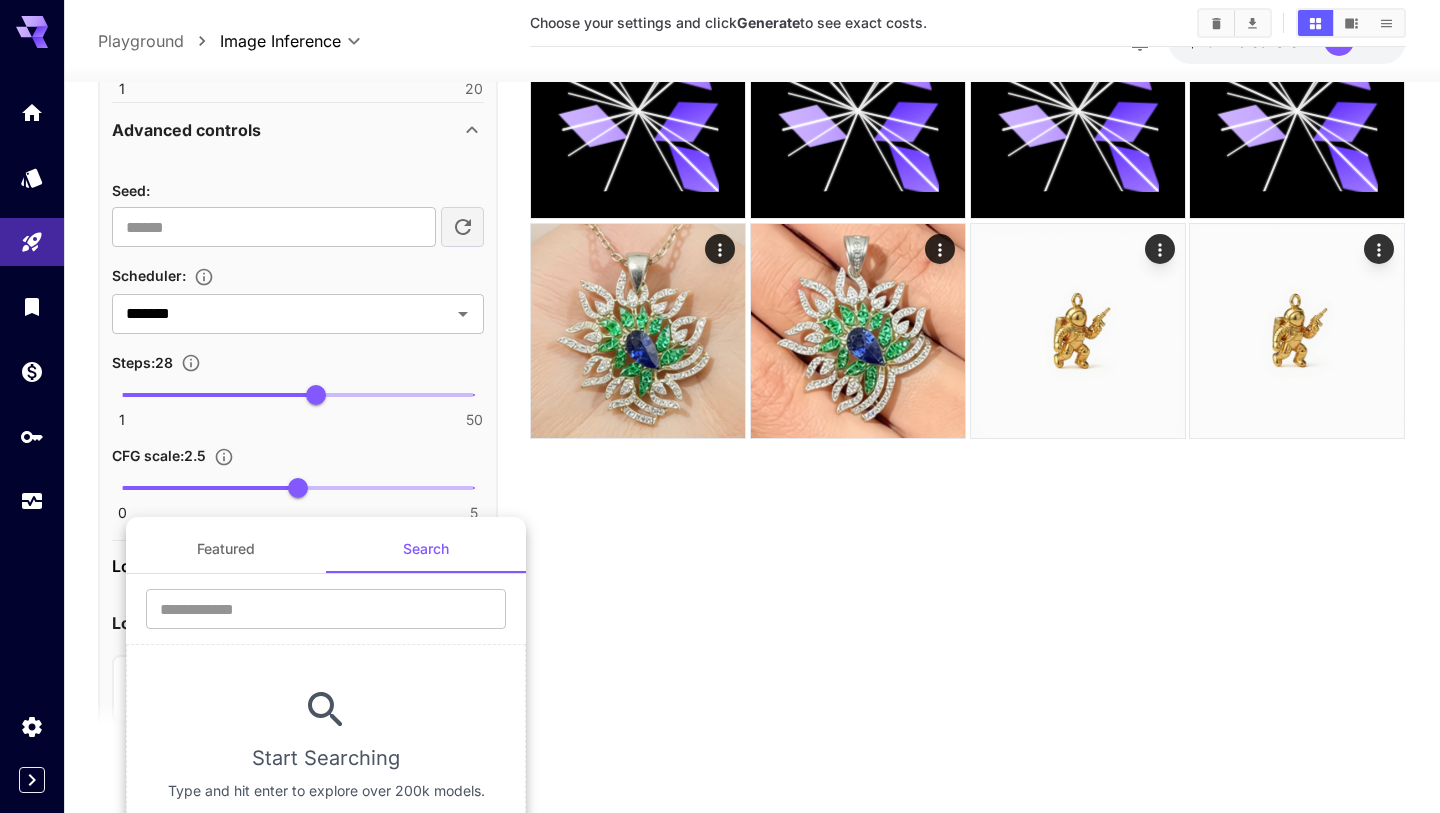 click on "​" at bounding box center (326, 616) 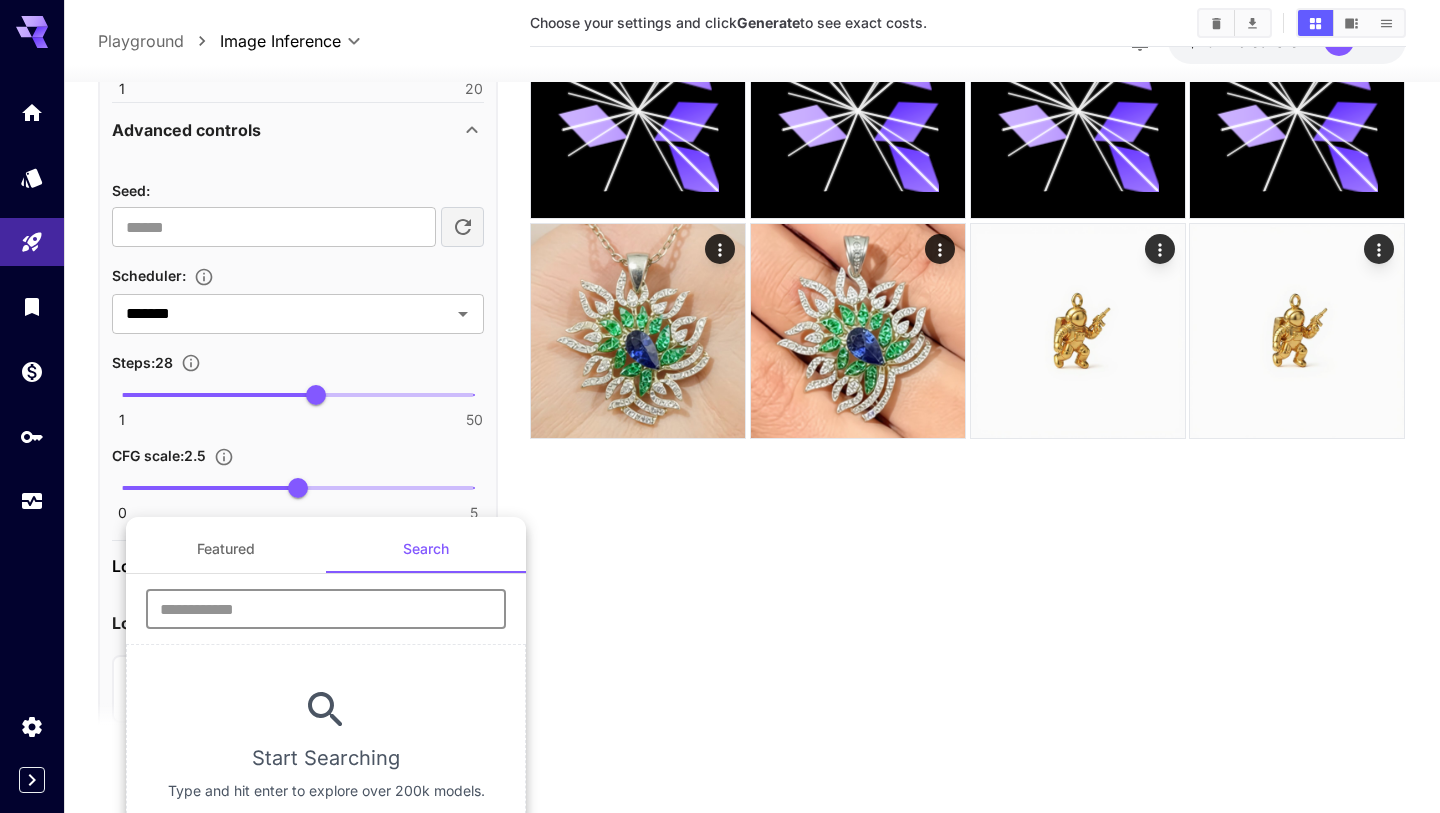 click at bounding box center (326, 609) 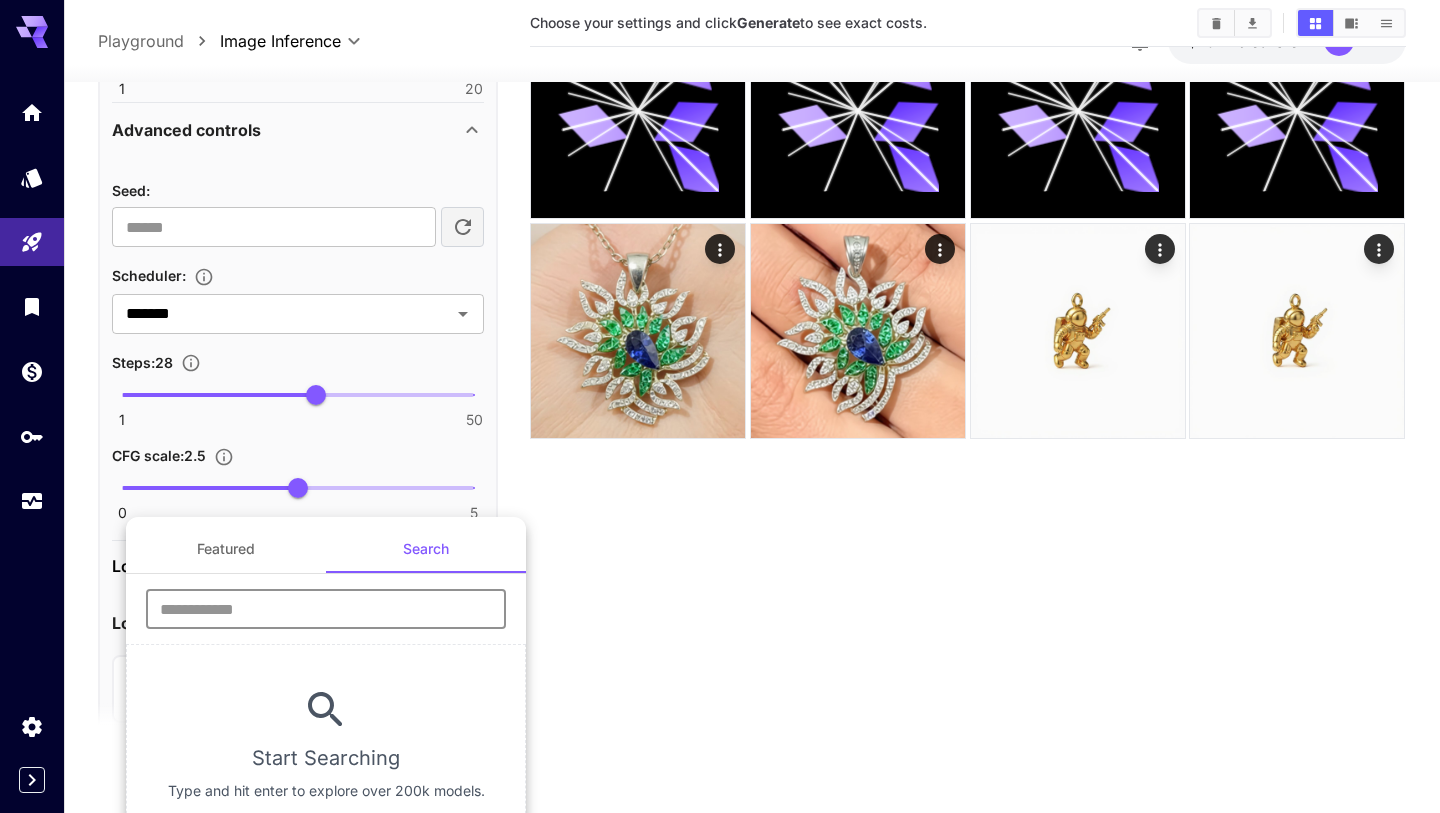 type on "*" 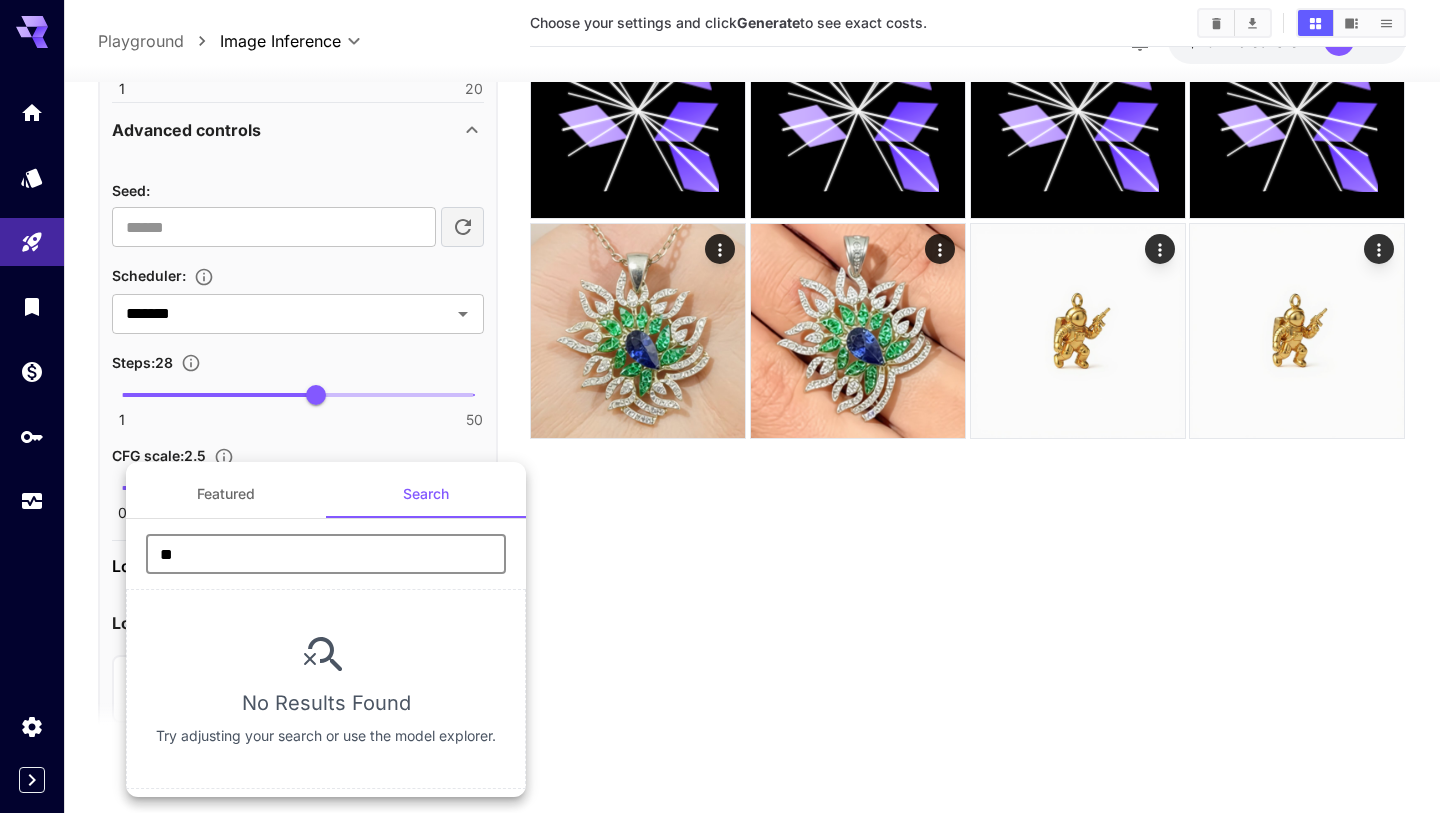 type on "**********" 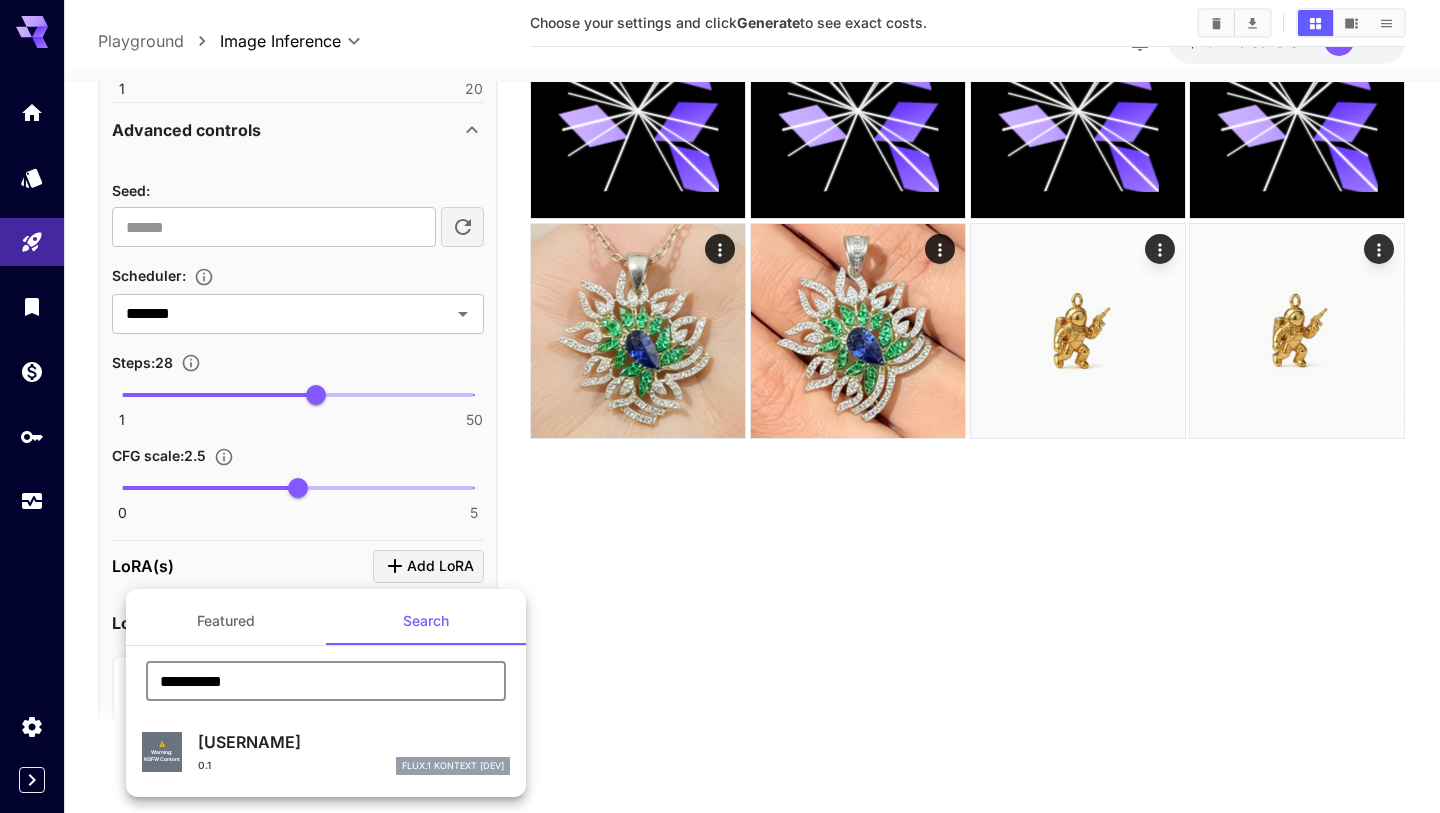 click on "⚠️ Warning: NSFW Content [USERNAME] 0.1 FlUX.1 Kontext [dev]" at bounding box center [326, 752] 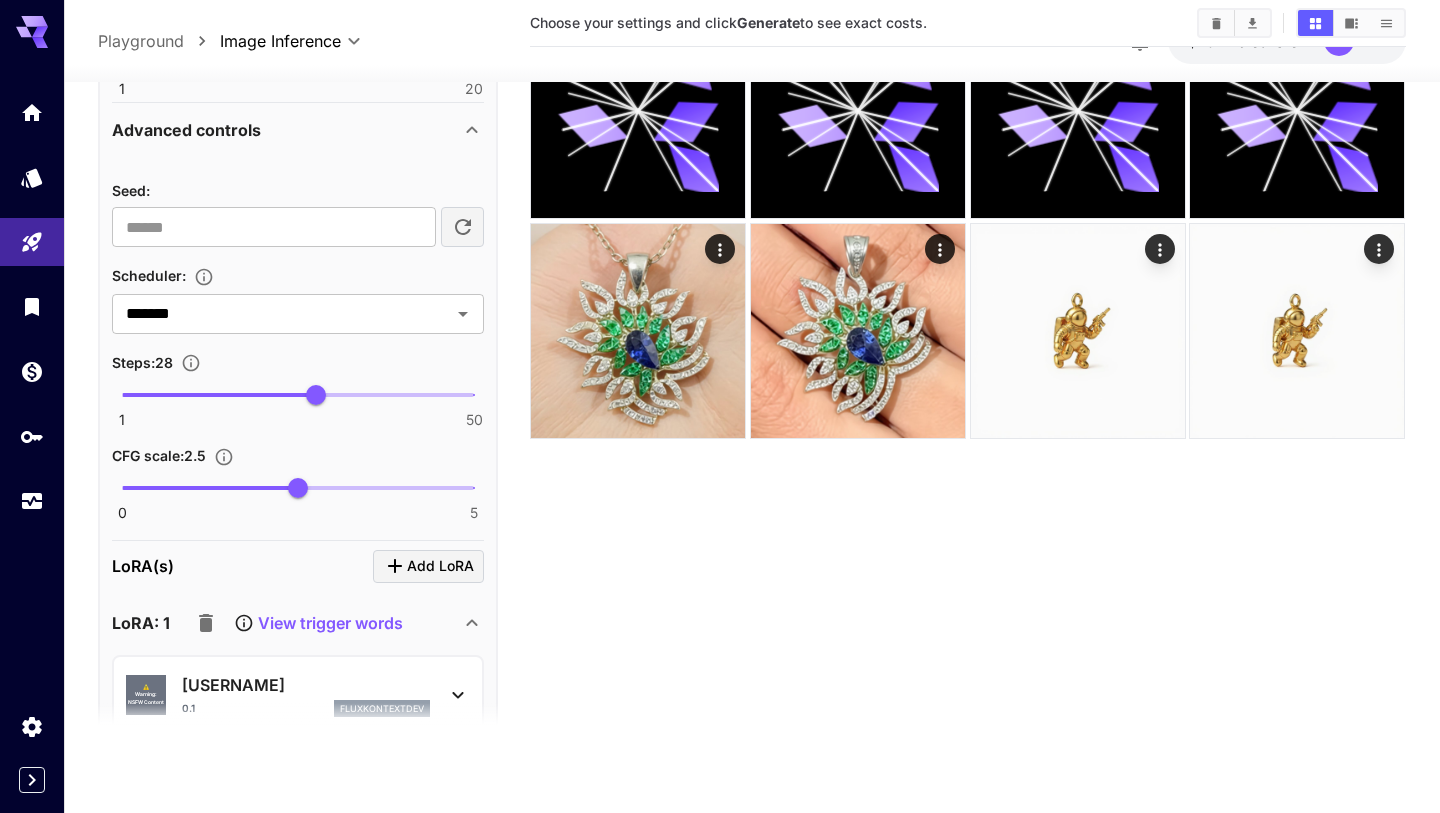 scroll, scrollTop: 0, scrollLeft: 0, axis: both 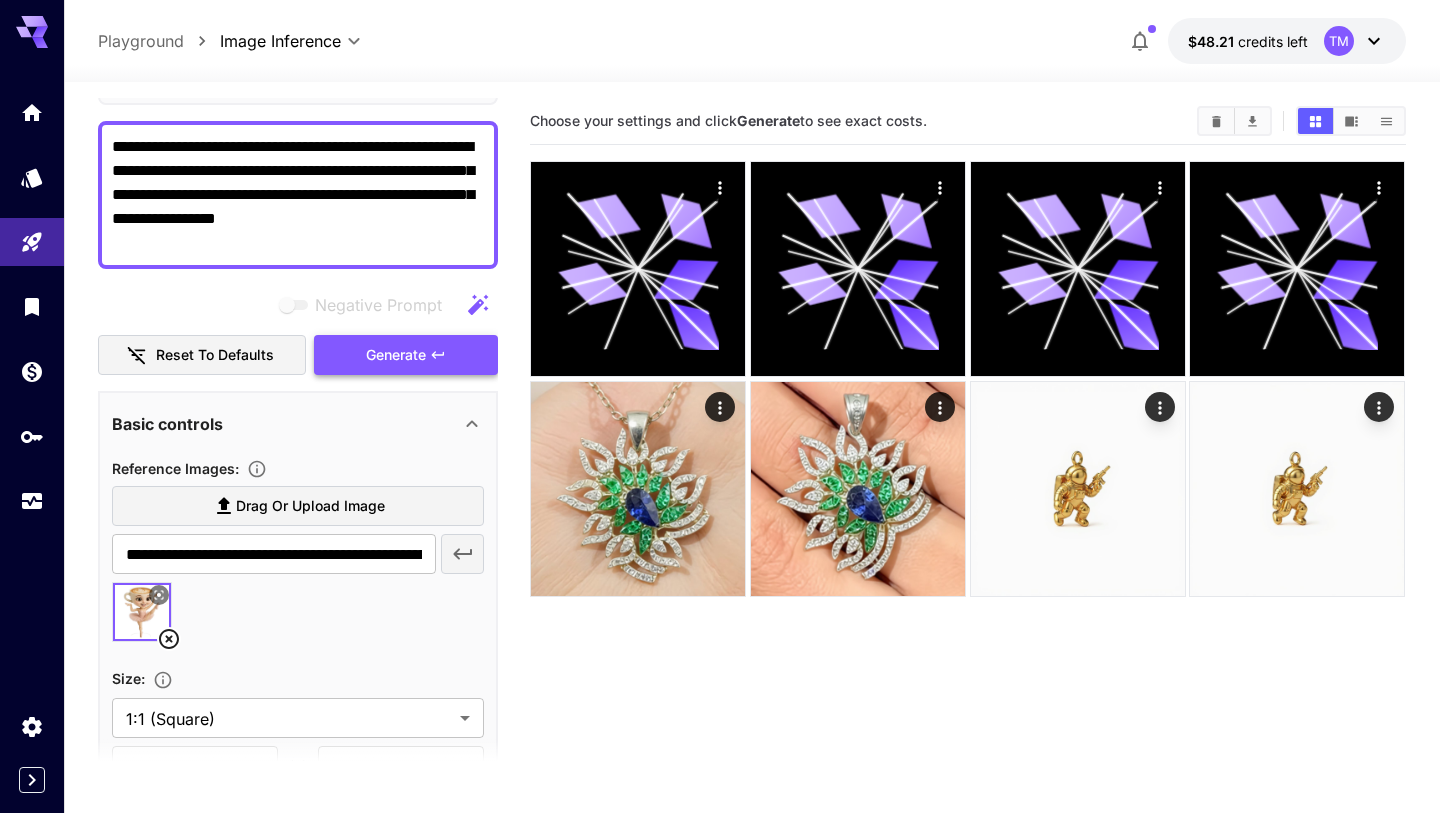 click on "Generate" at bounding box center [406, 355] 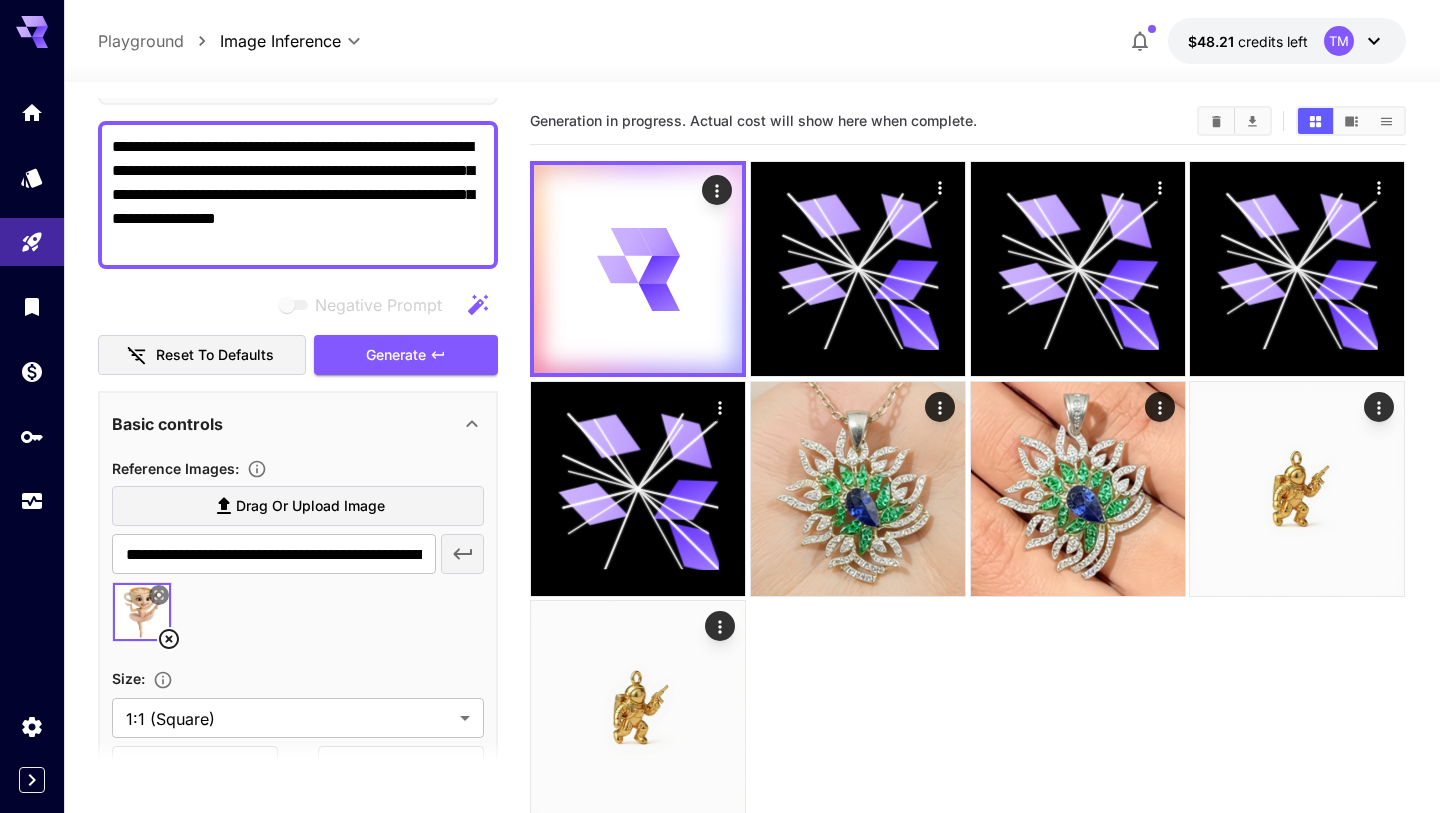 type 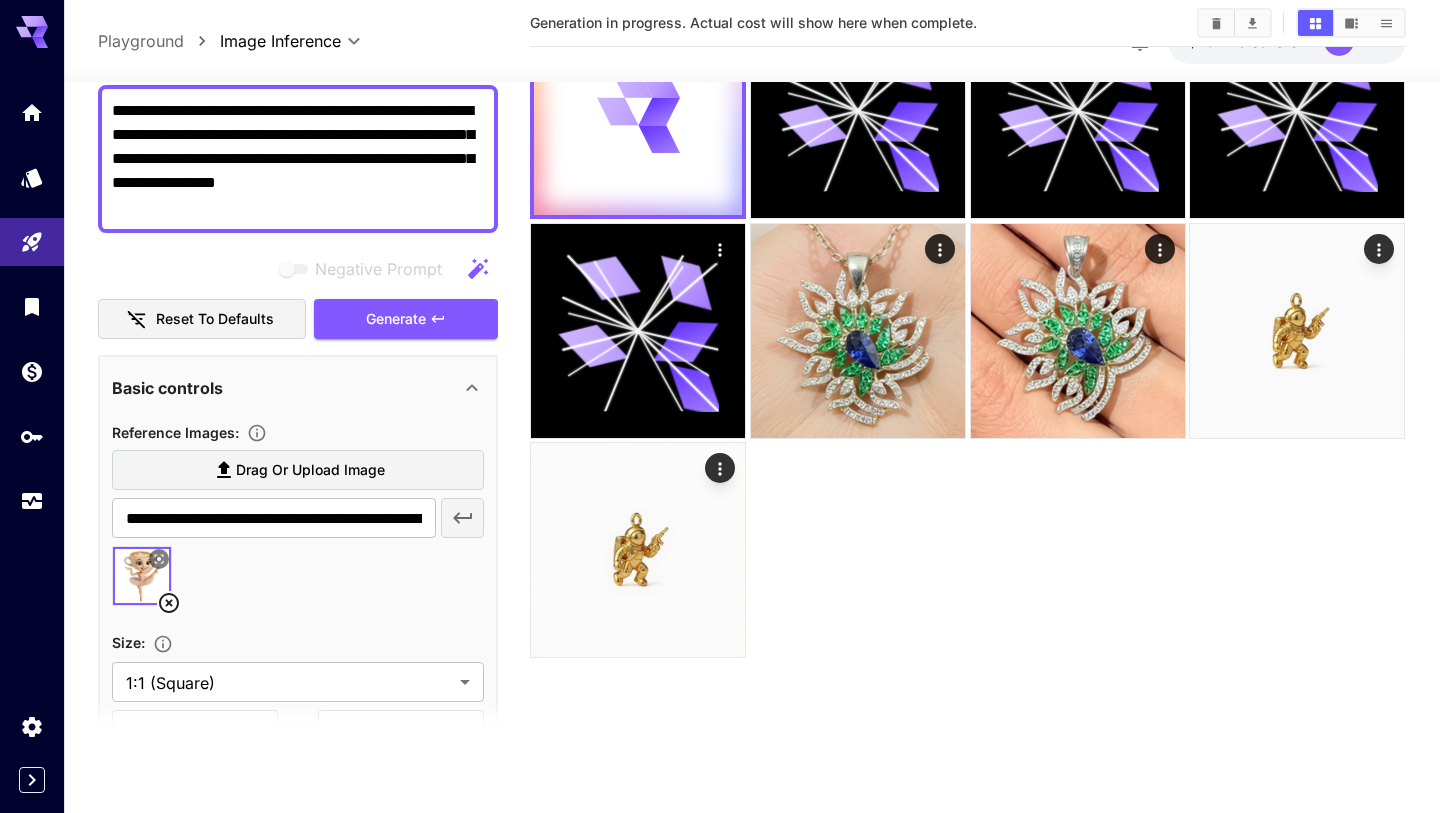 scroll, scrollTop: 0, scrollLeft: 0, axis: both 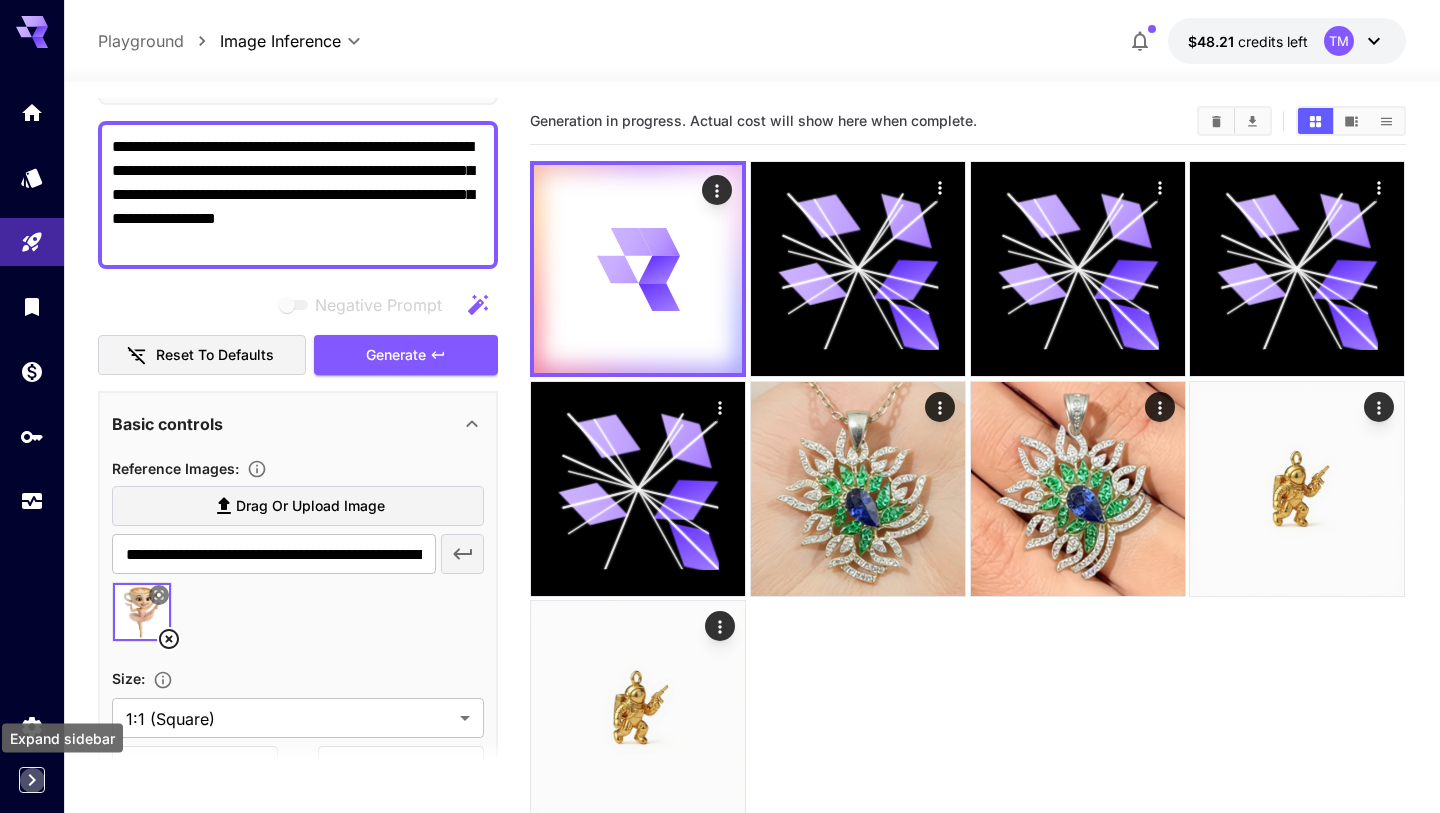 click 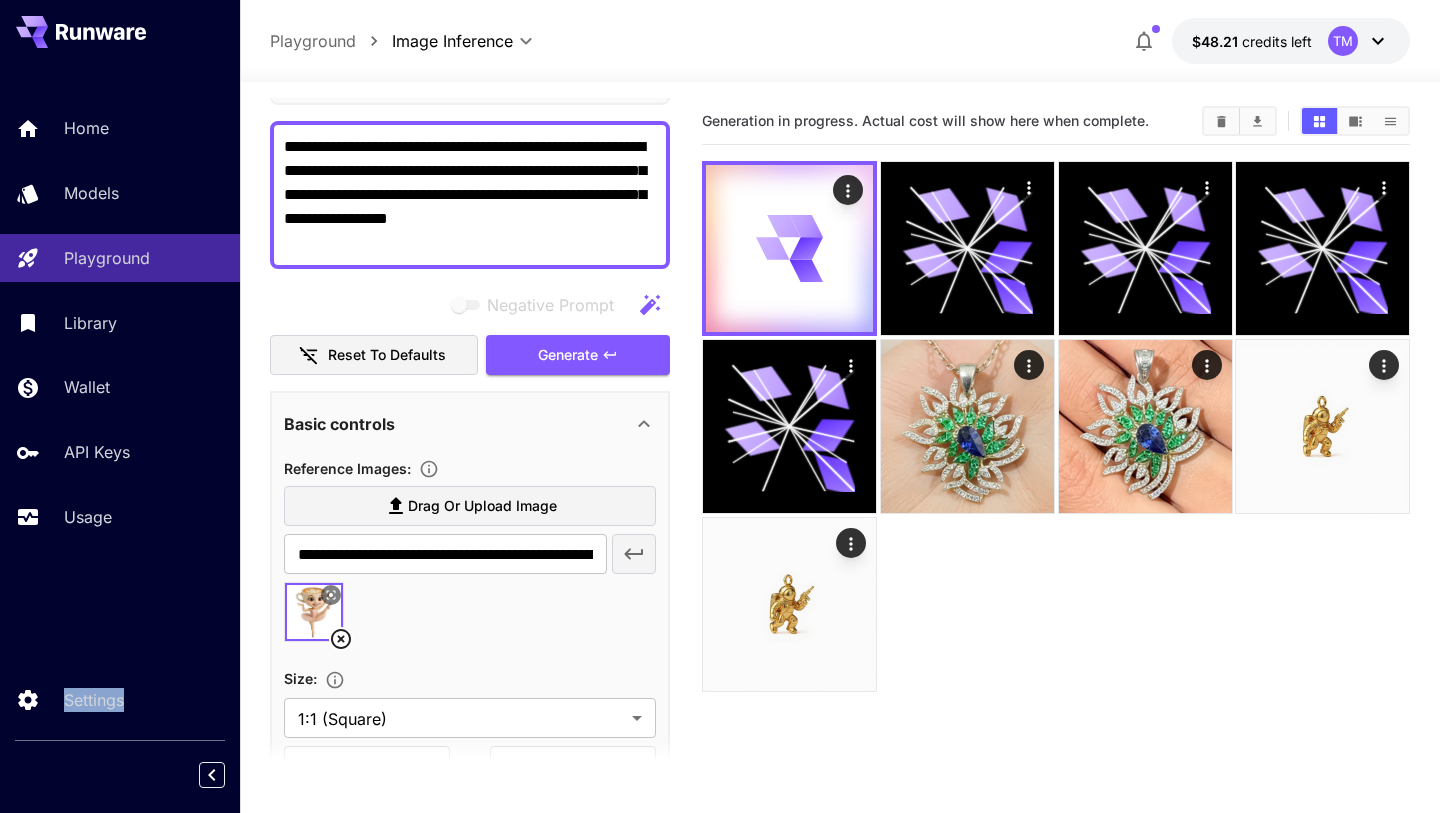 click 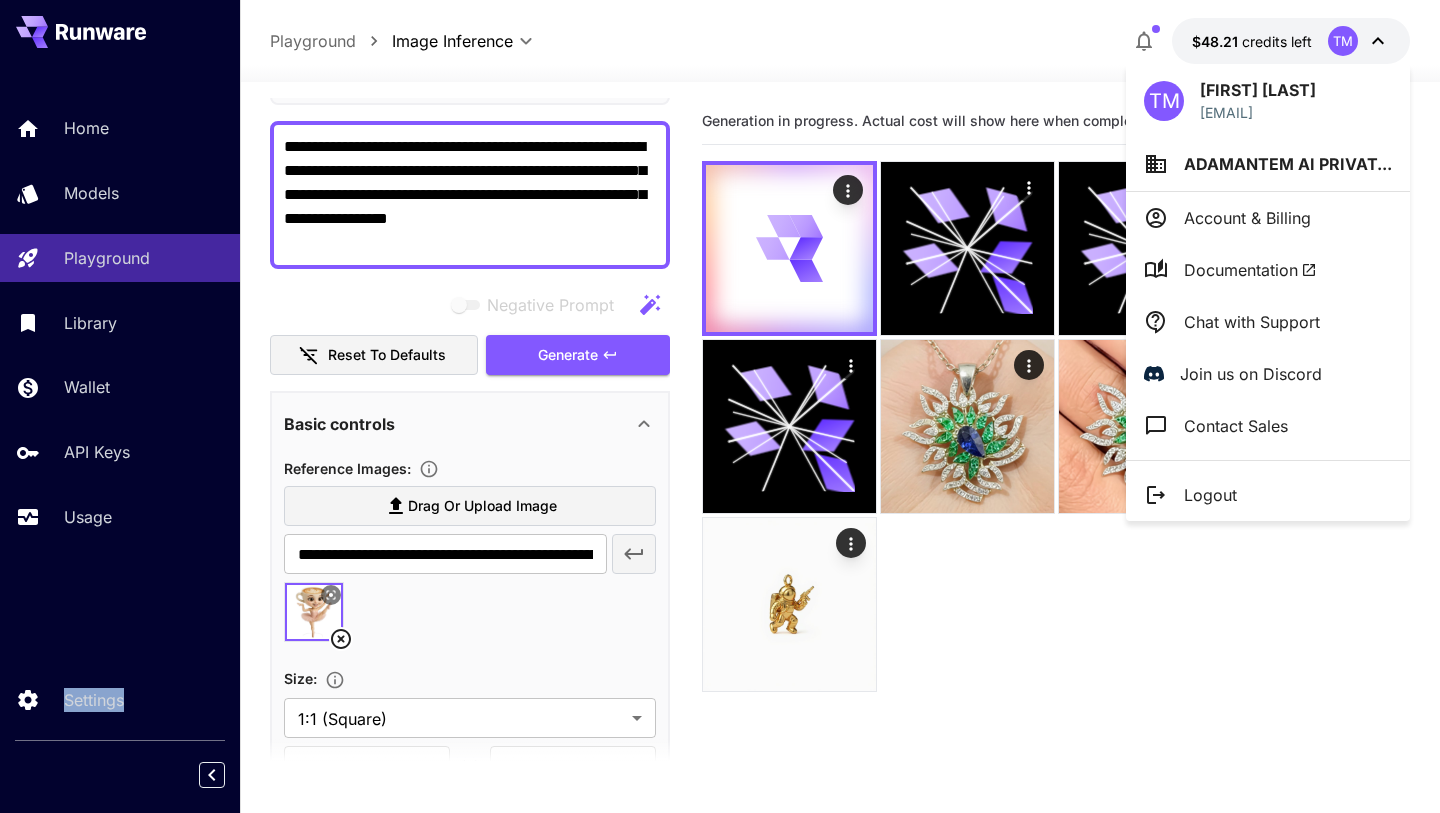 click on "Chat with Support" at bounding box center (1252, 322) 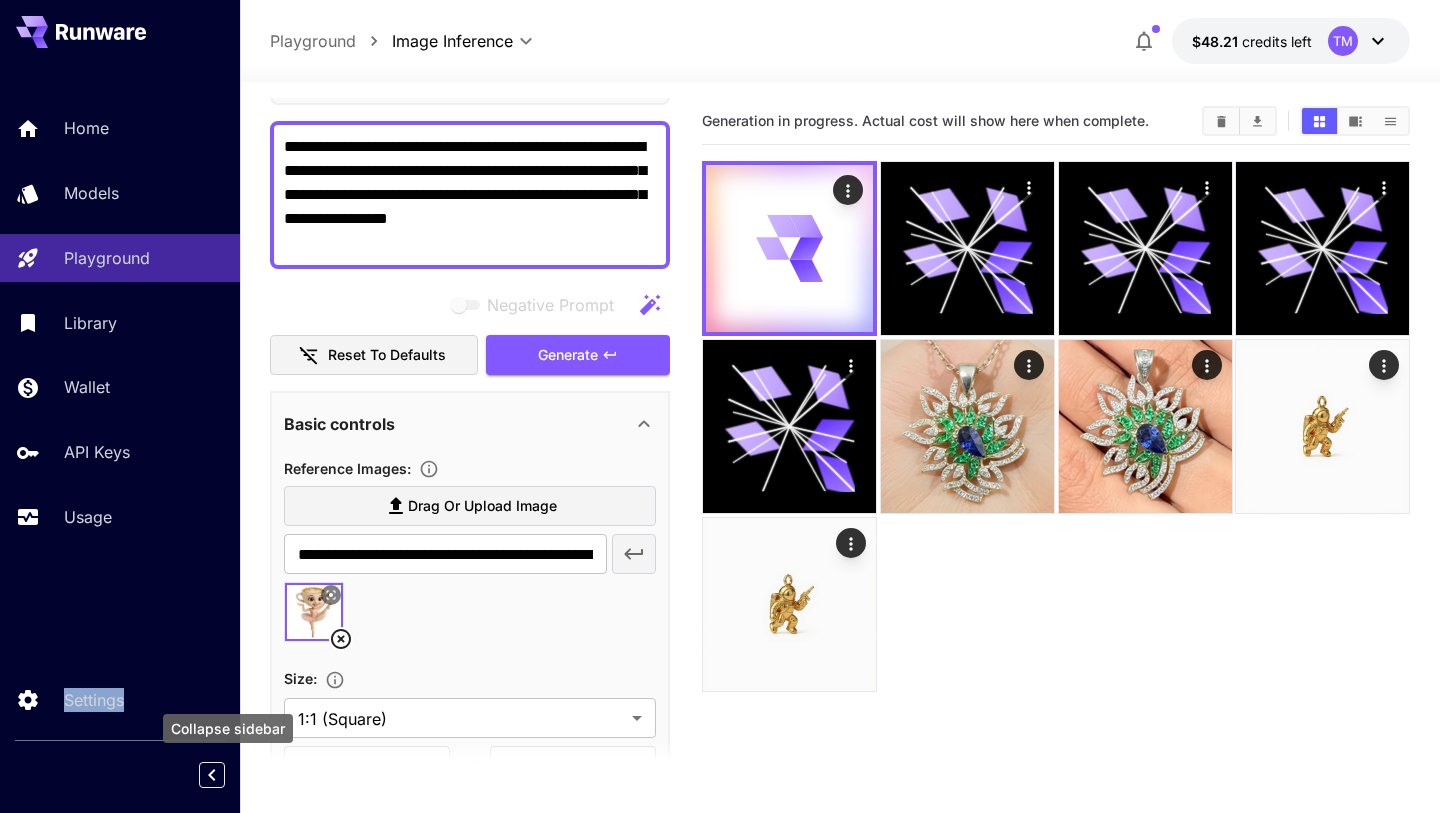 click 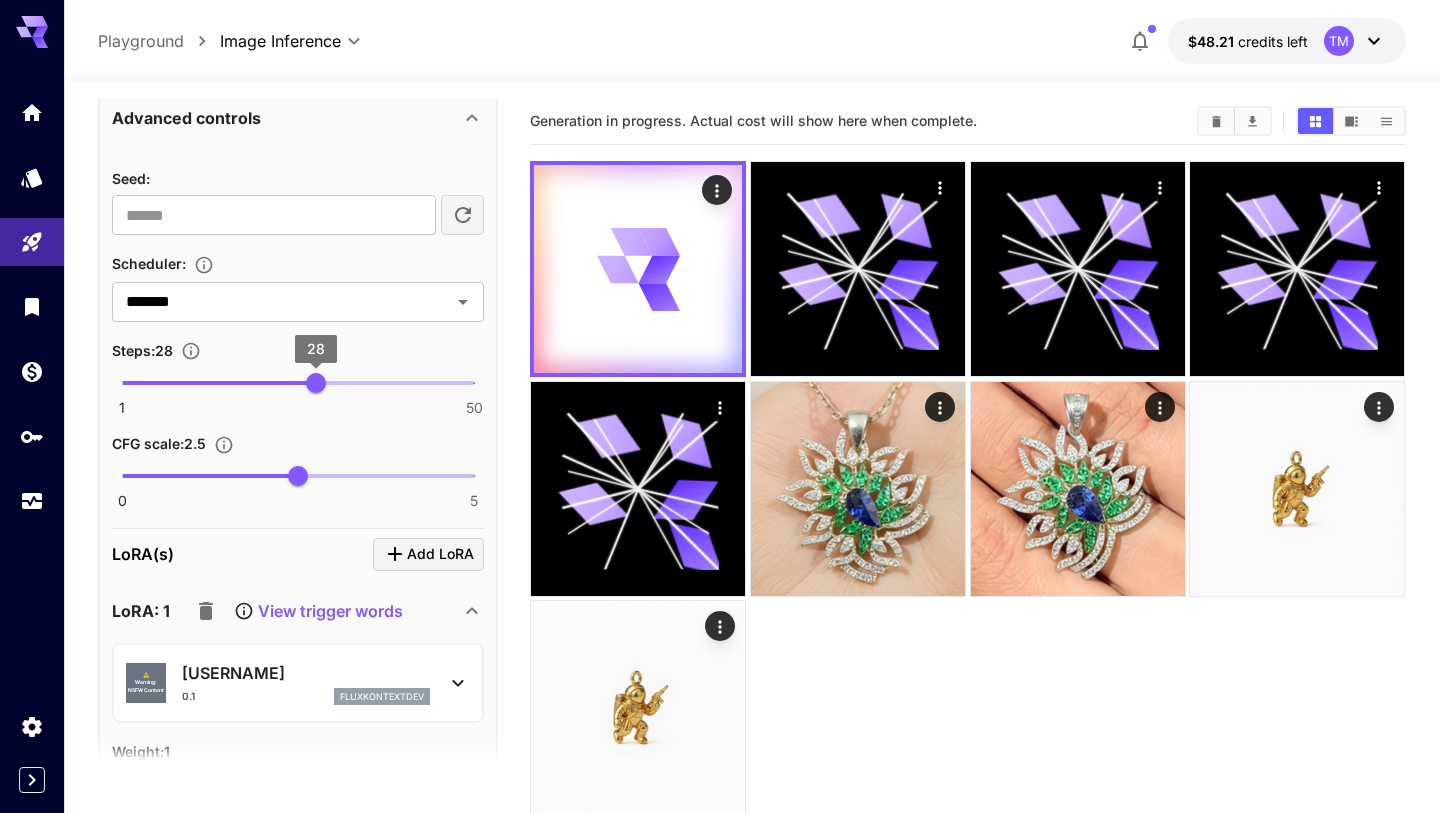 scroll, scrollTop: 1114, scrollLeft: 0, axis: vertical 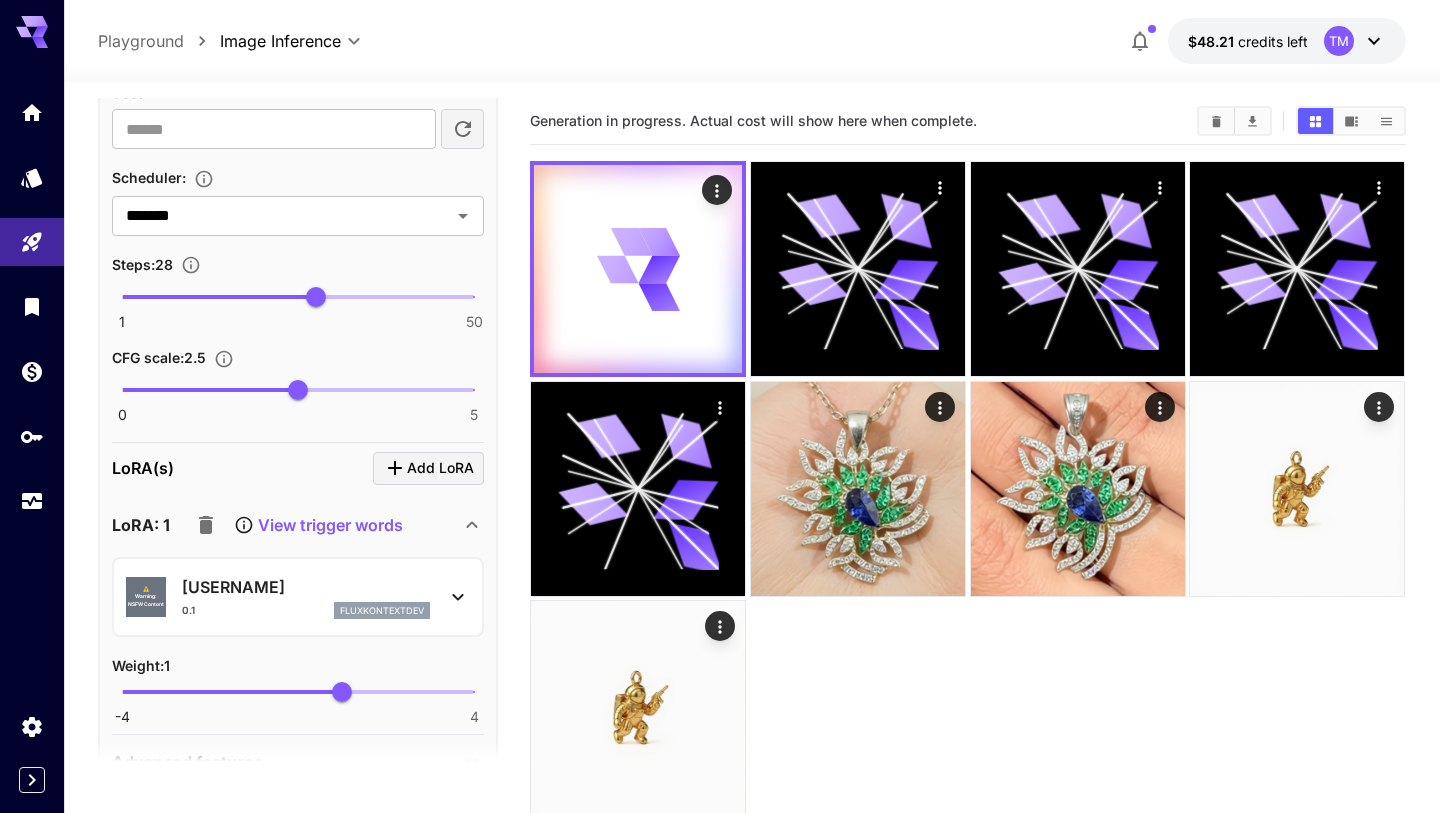 click on "[USERNAME]" at bounding box center [306, 587] 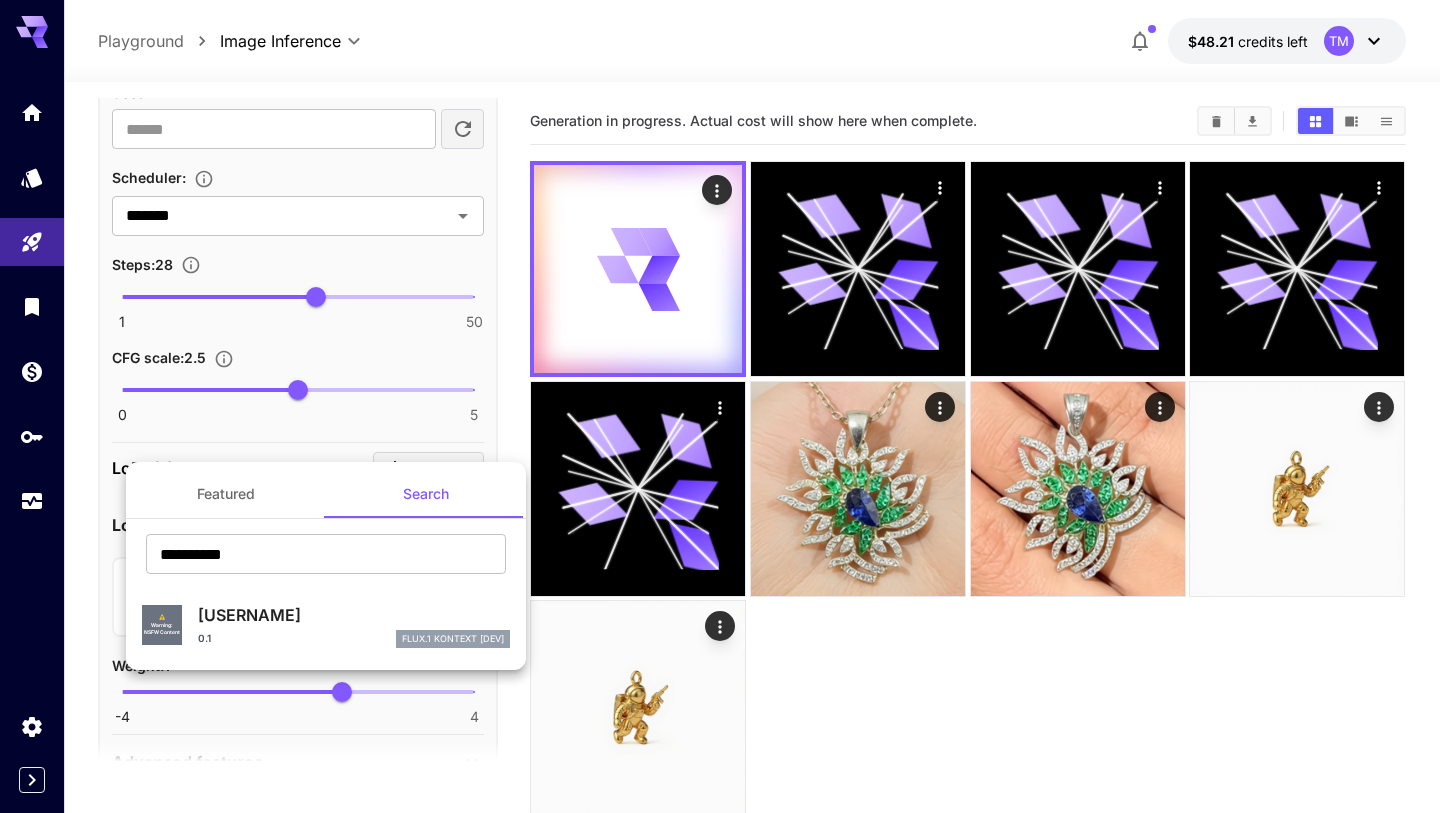 click at bounding box center (720, 406) 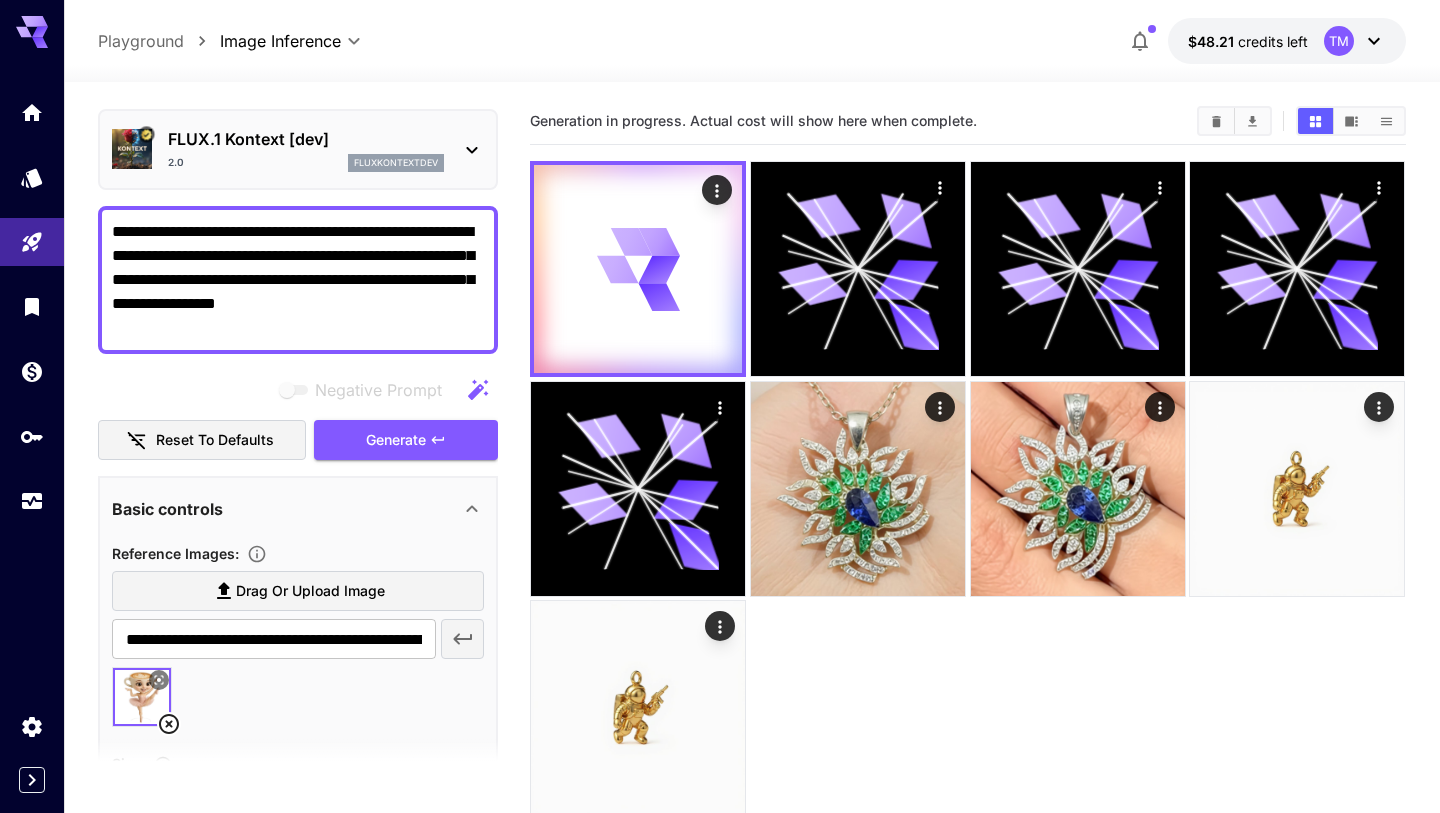scroll, scrollTop: 0, scrollLeft: 0, axis: both 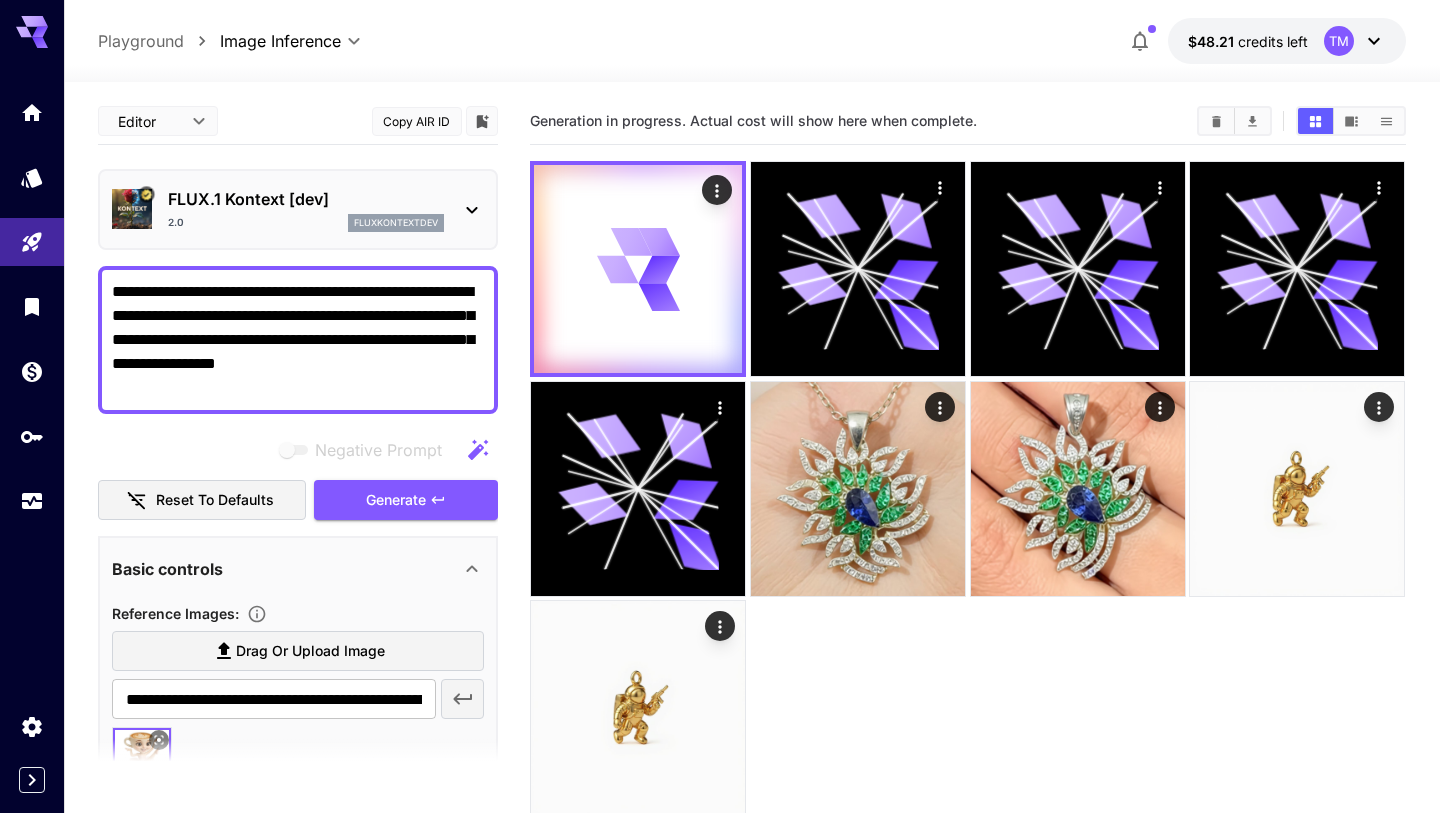 click at bounding box center (967, 489) 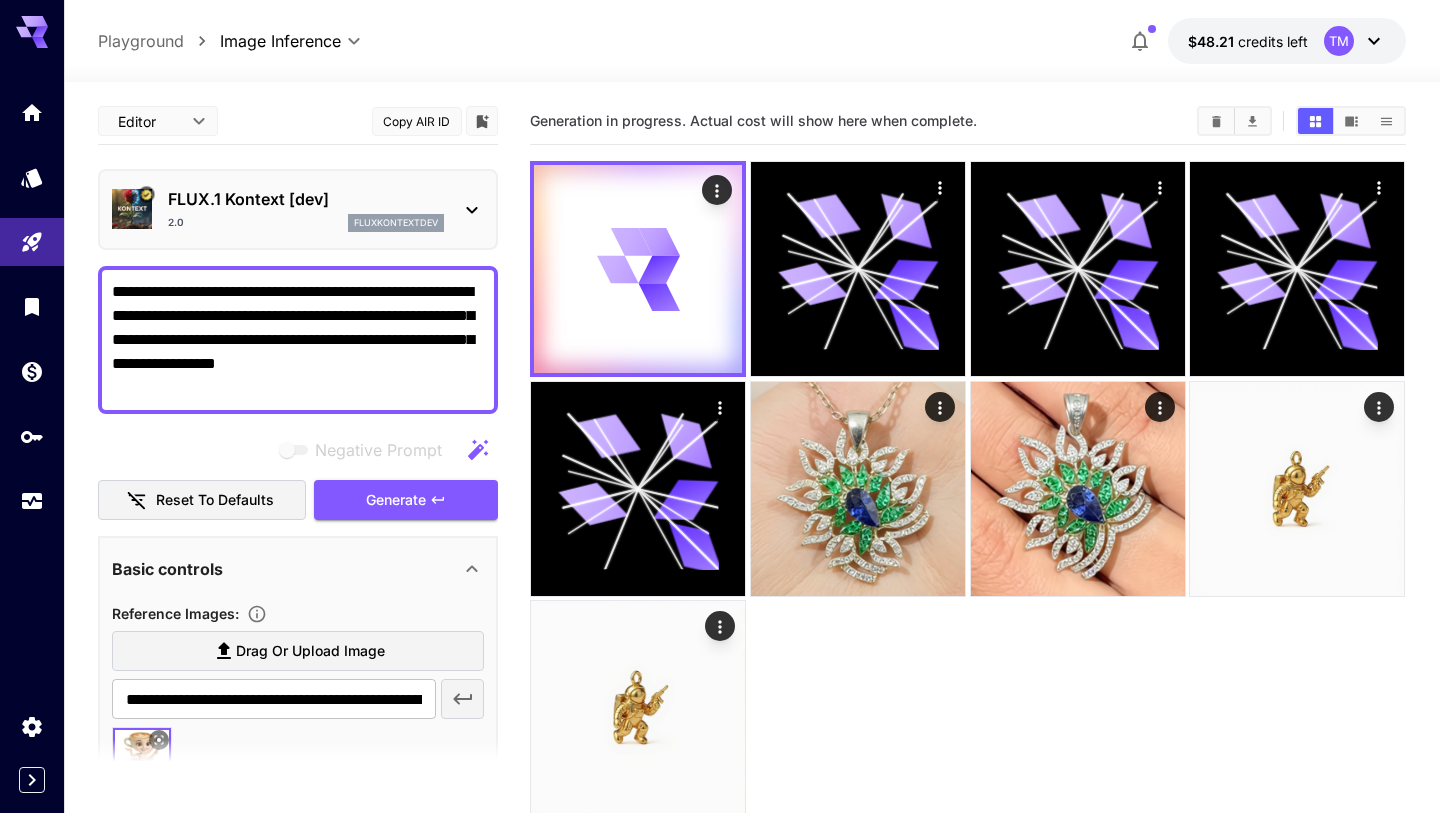 click at bounding box center (967, 489) 